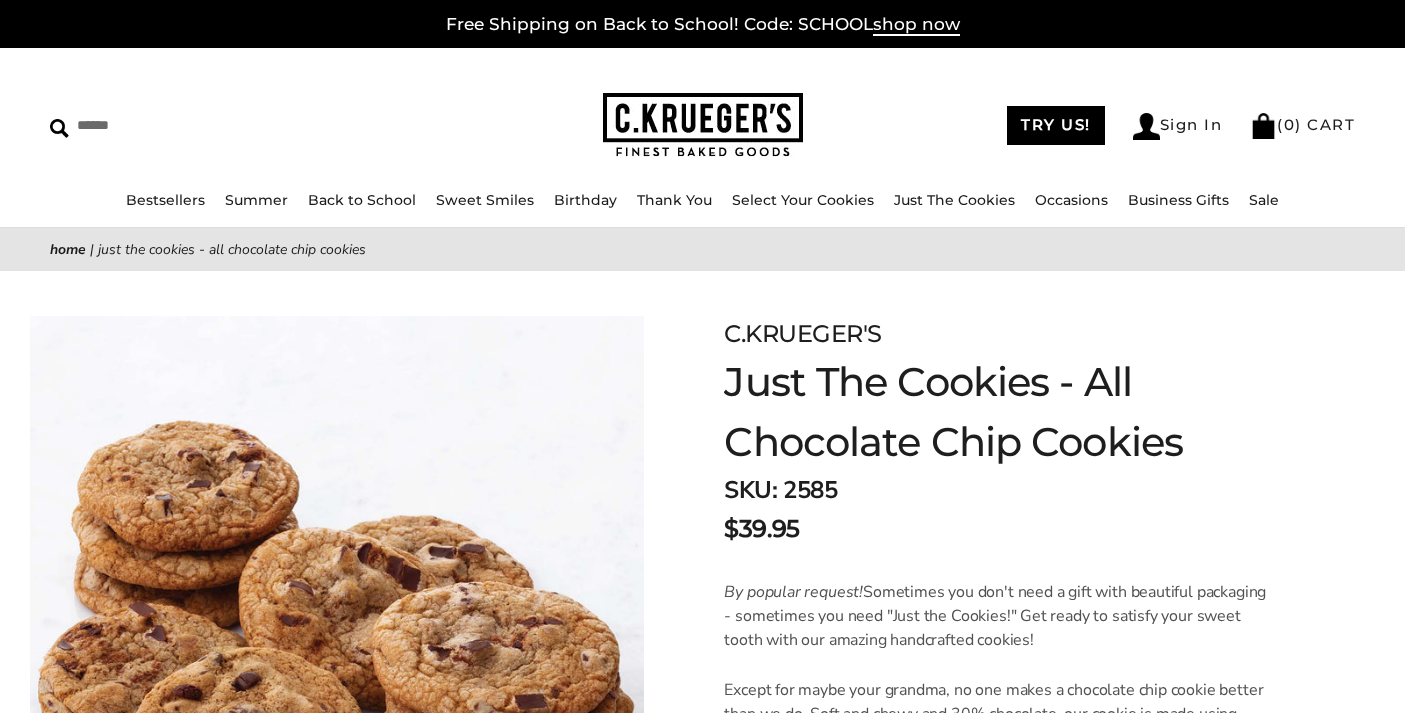 scroll, scrollTop: 0, scrollLeft: 0, axis: both 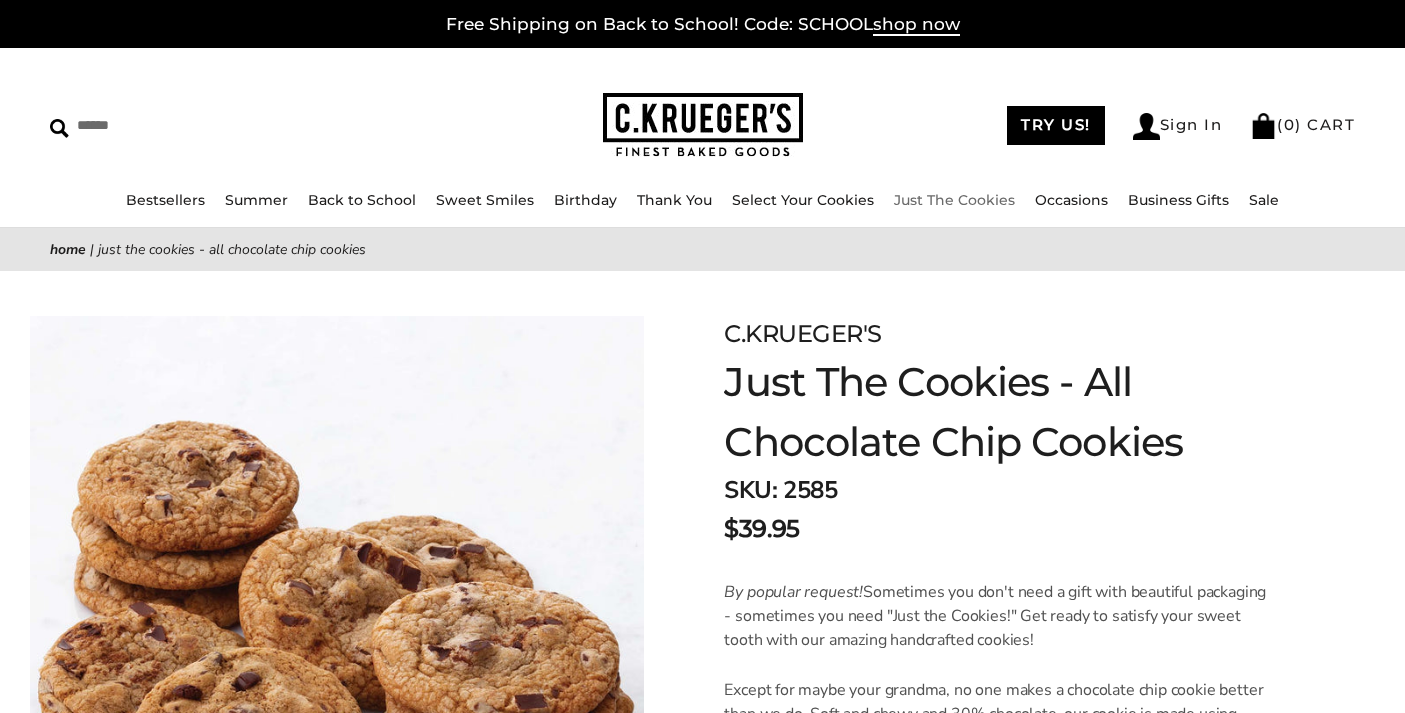 click on "Just The Cookies" at bounding box center [954, 200] 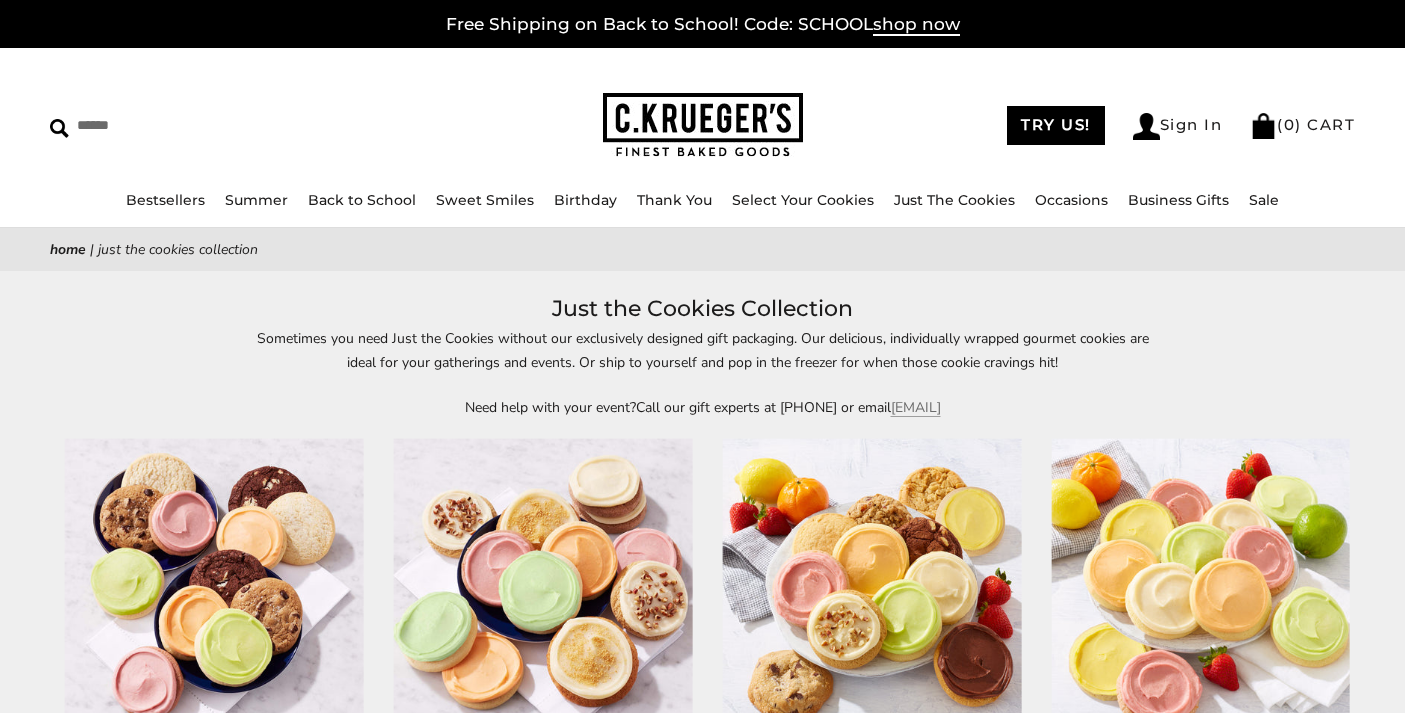 scroll, scrollTop: 602, scrollLeft: 0, axis: vertical 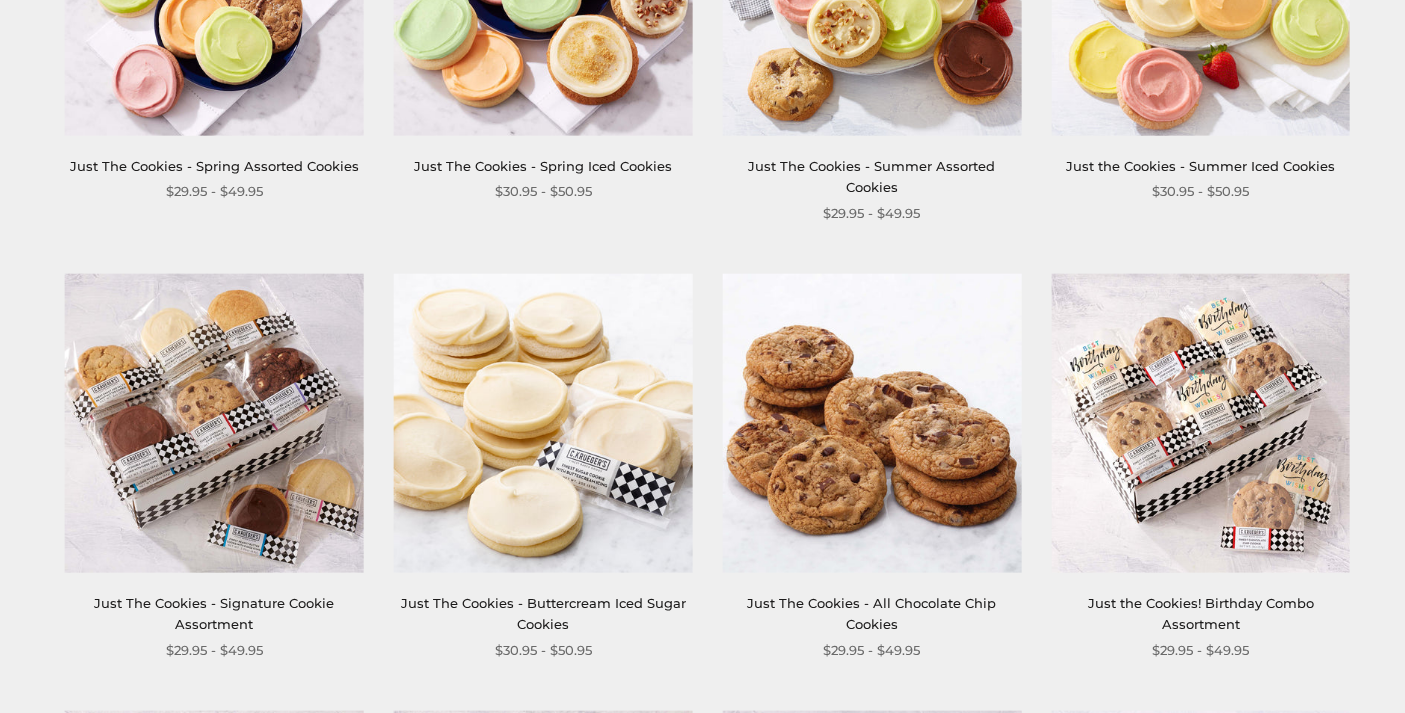 click at bounding box center [1200, 423] 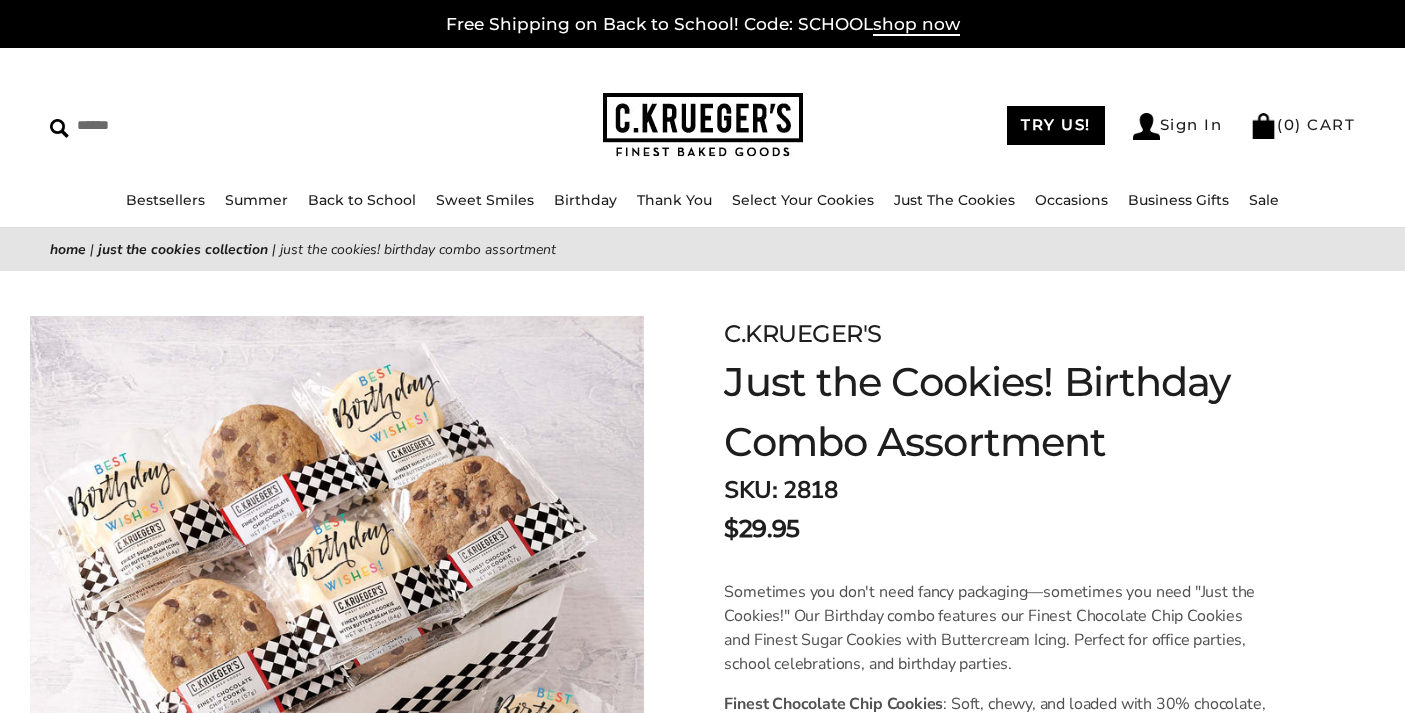 scroll, scrollTop: 0, scrollLeft: 0, axis: both 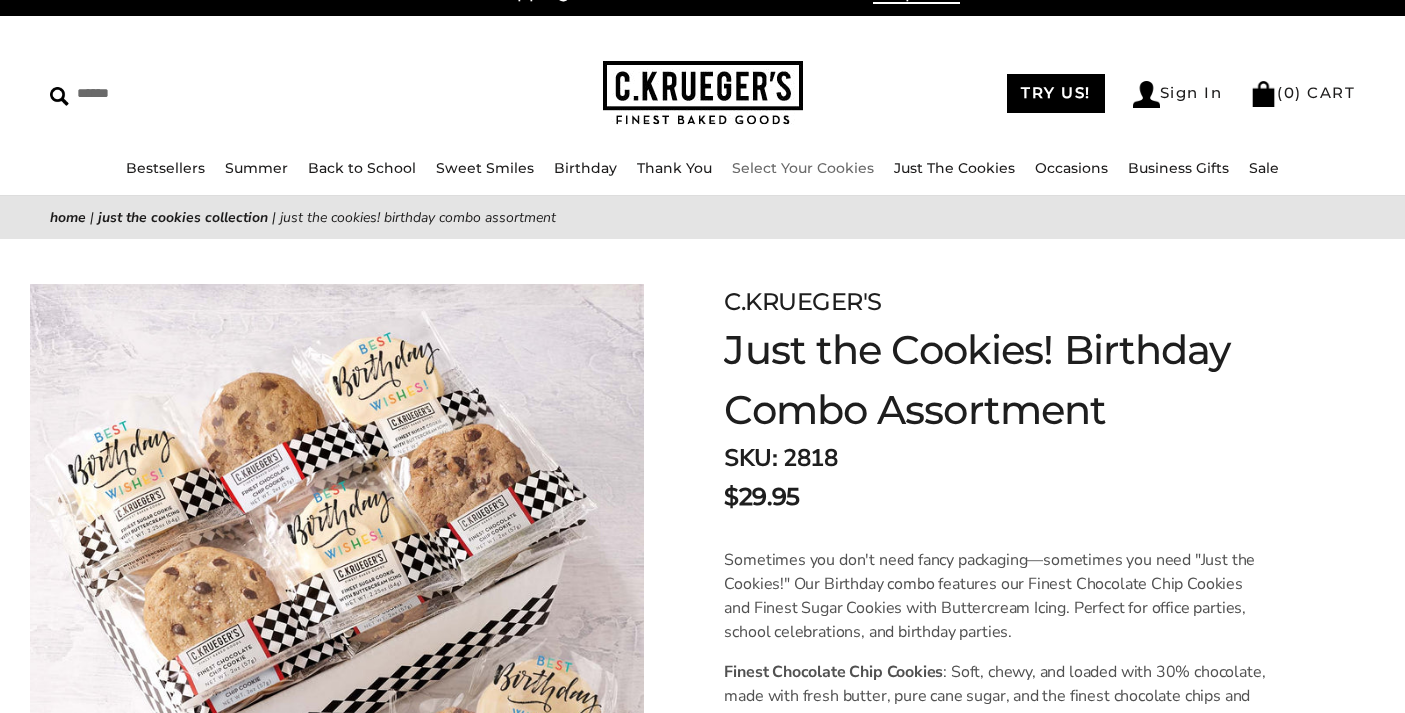 click on "Select Your Cookies" at bounding box center (803, 168) 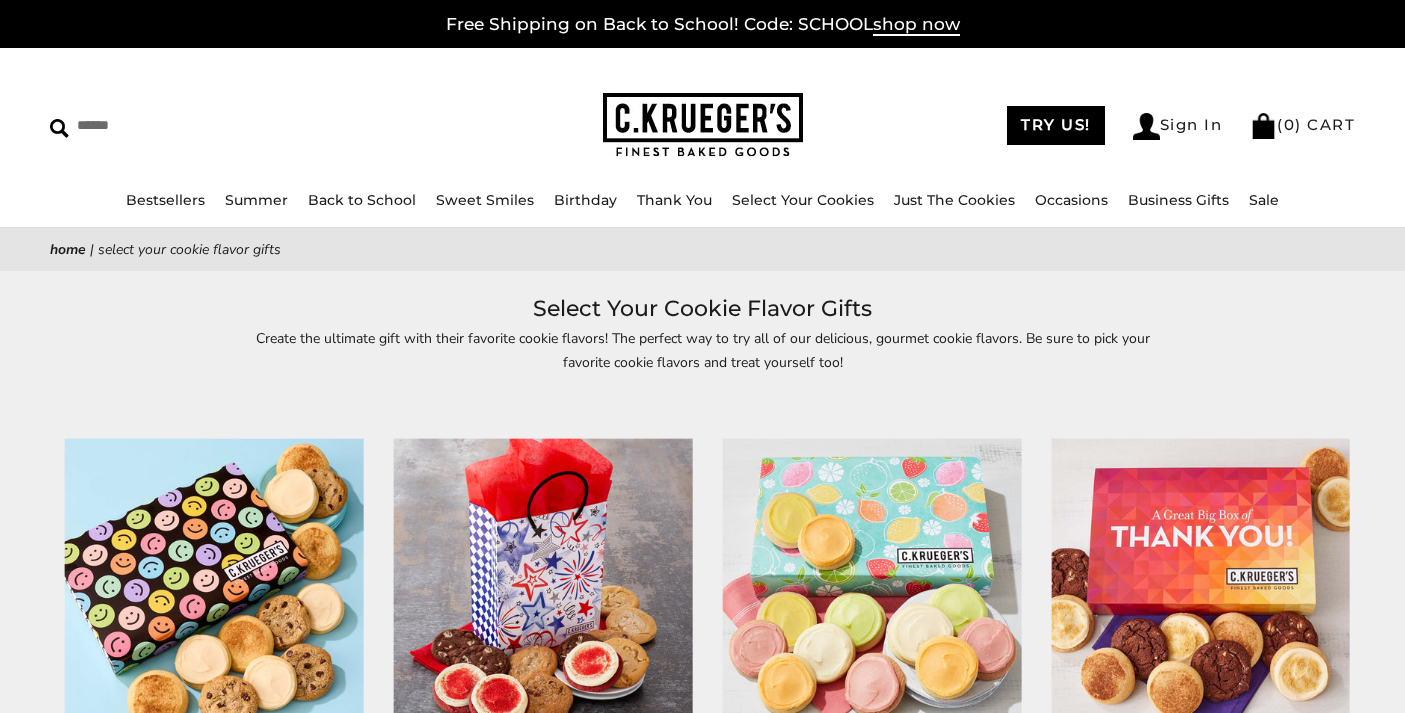 scroll, scrollTop: 0, scrollLeft: 0, axis: both 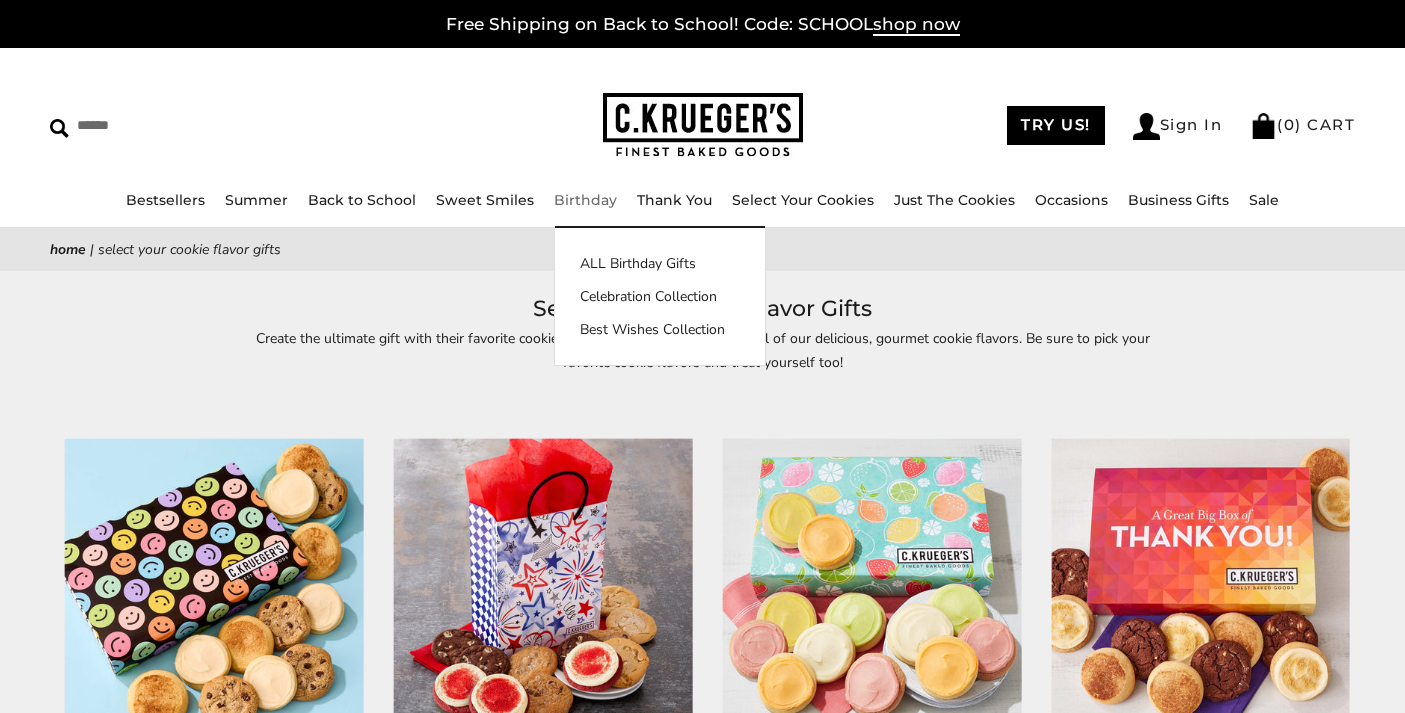 click on "Birthday" at bounding box center [585, 200] 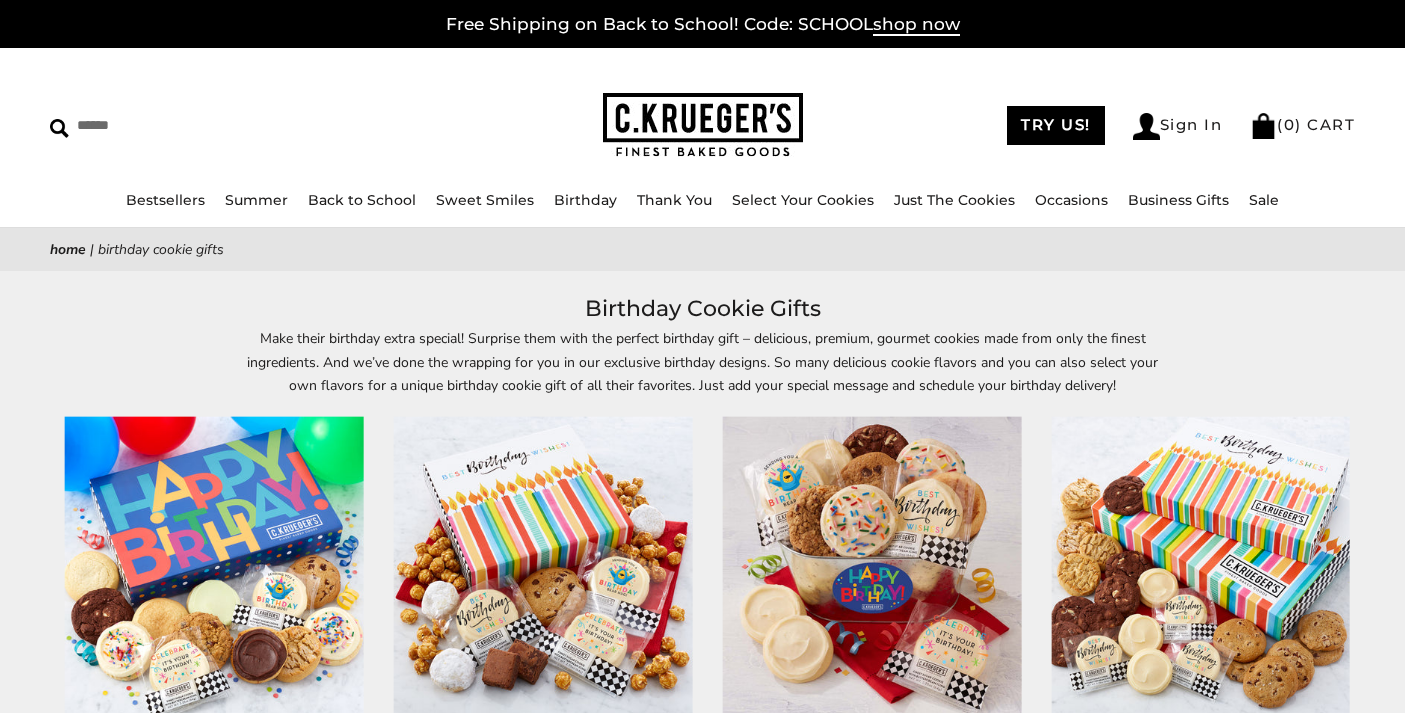 scroll, scrollTop: 349, scrollLeft: 0, axis: vertical 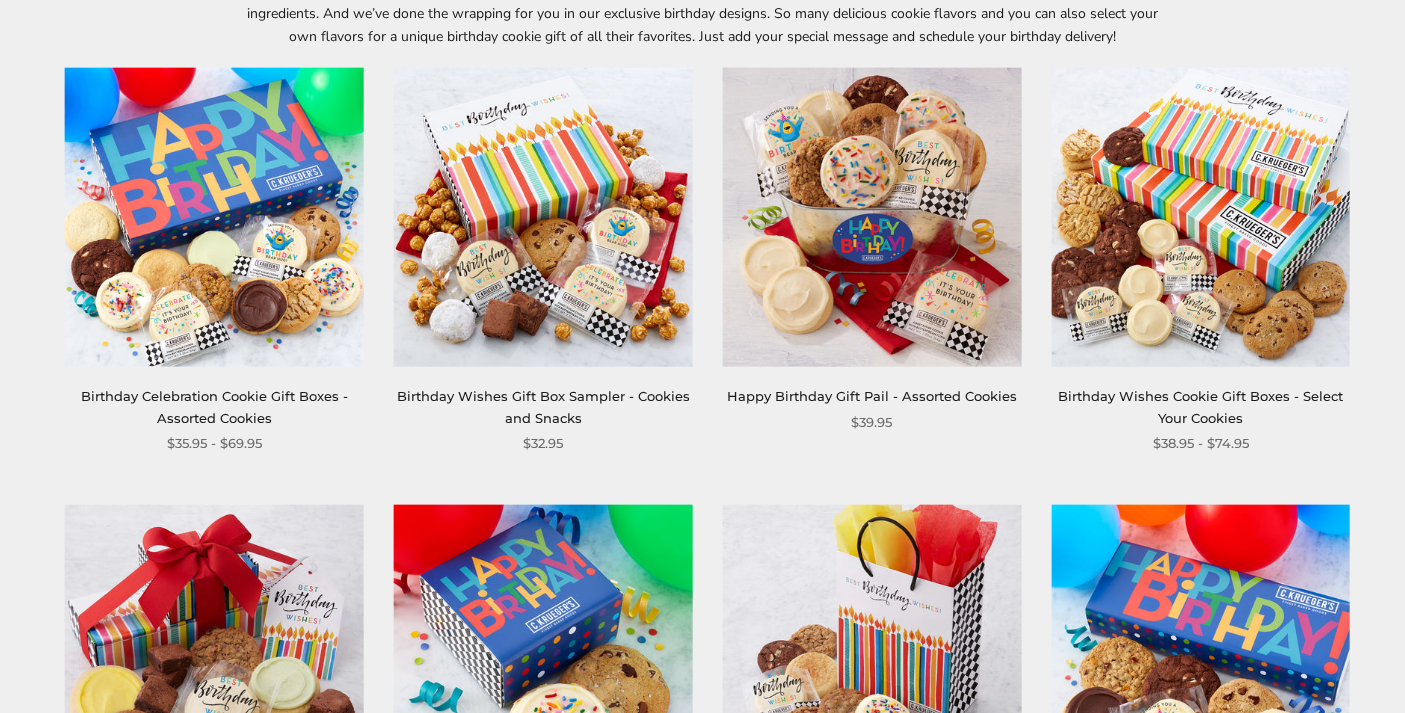 click on "Happy Birthday Gift Pail - Assorted Cookies" at bounding box center (872, 396) 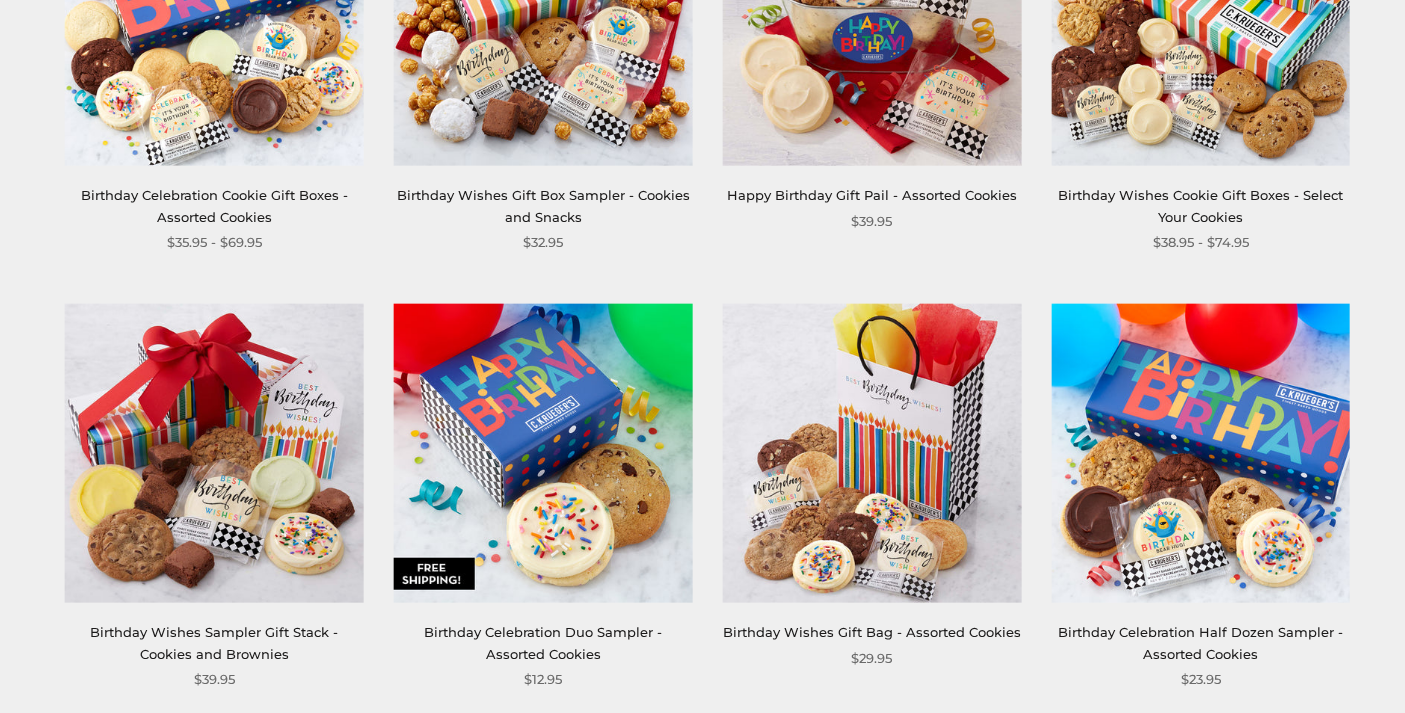 scroll, scrollTop: 513, scrollLeft: 0, axis: vertical 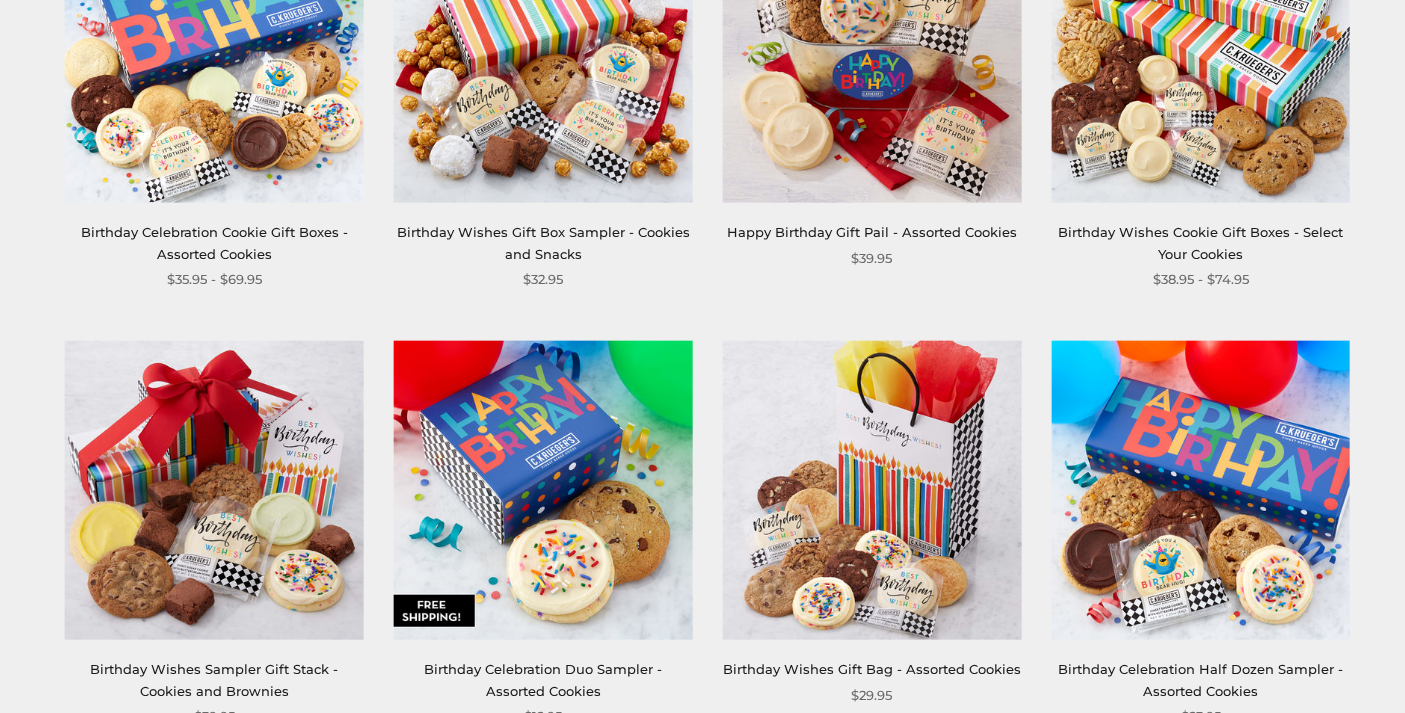 click on "Happy Birthday Gift Pail - Assorted Cookies" at bounding box center [872, 232] 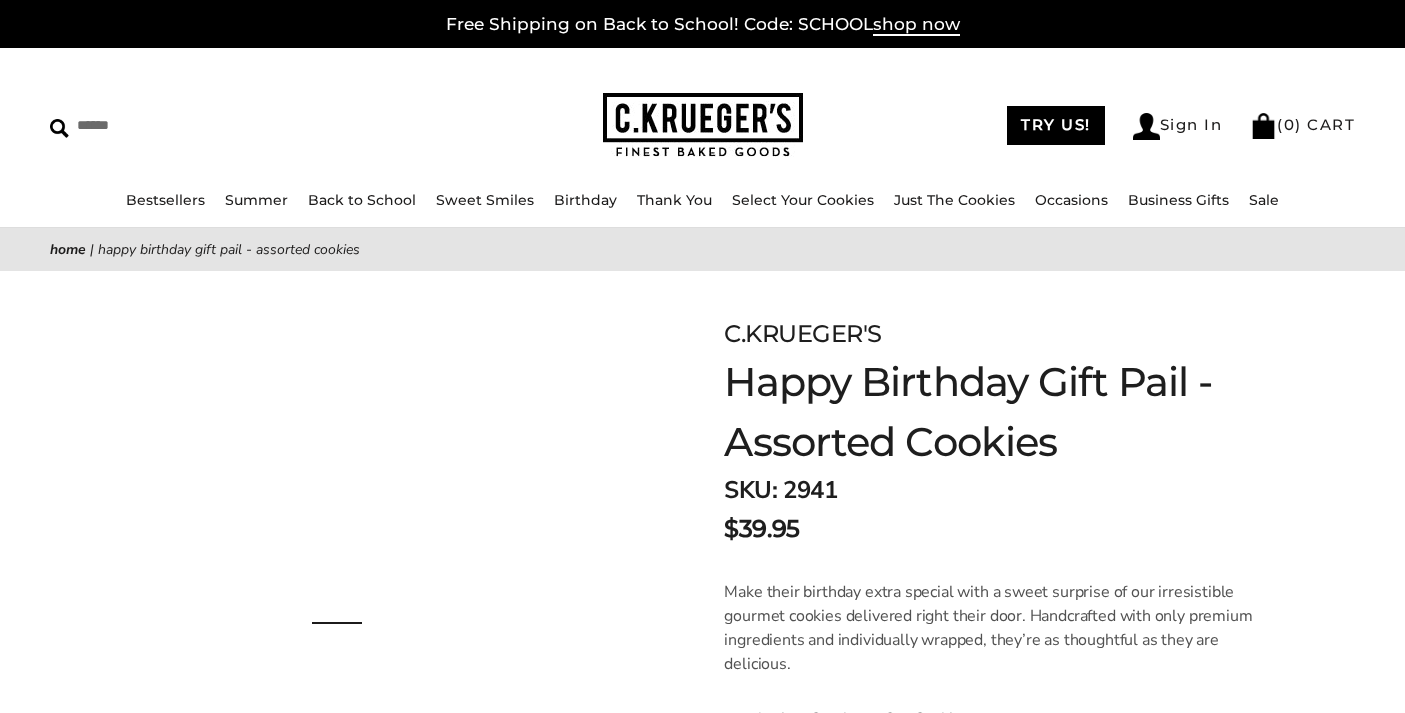 scroll, scrollTop: 0, scrollLeft: 0, axis: both 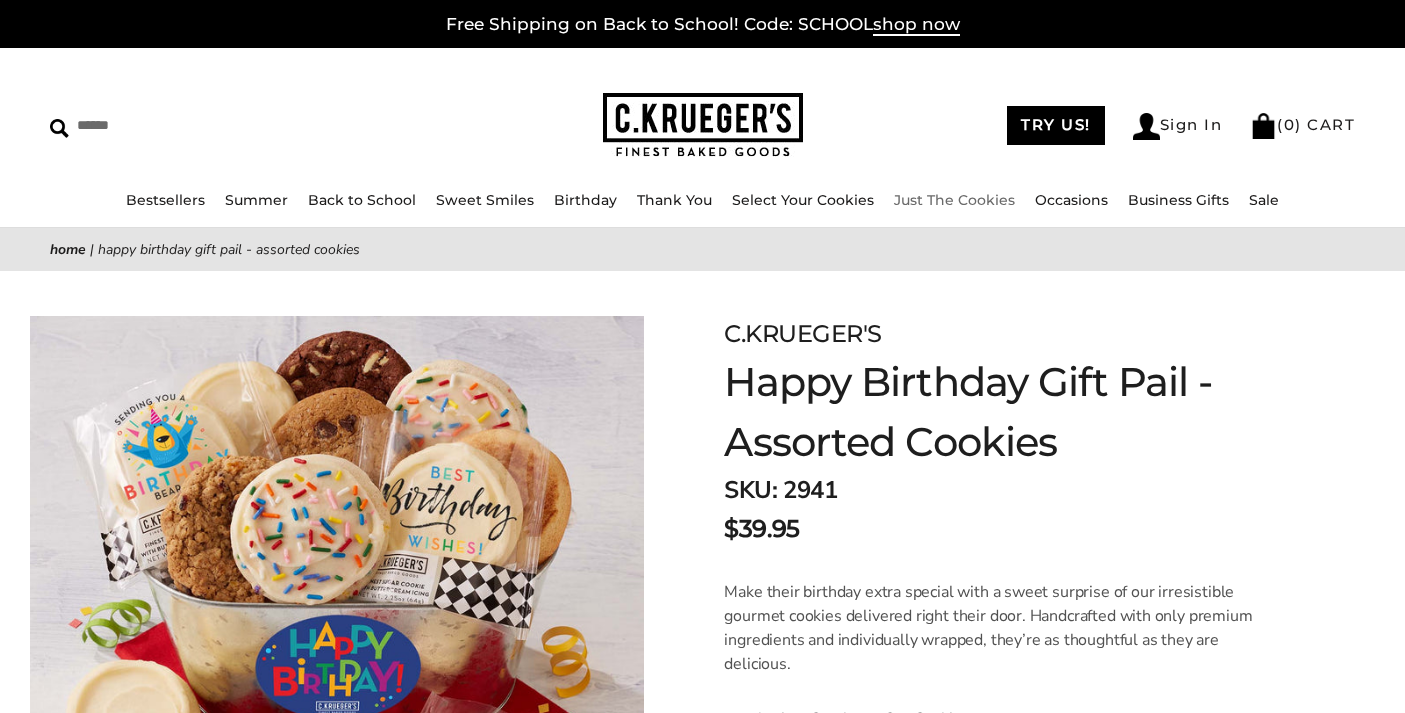 click on "Just The Cookies" at bounding box center (954, 200) 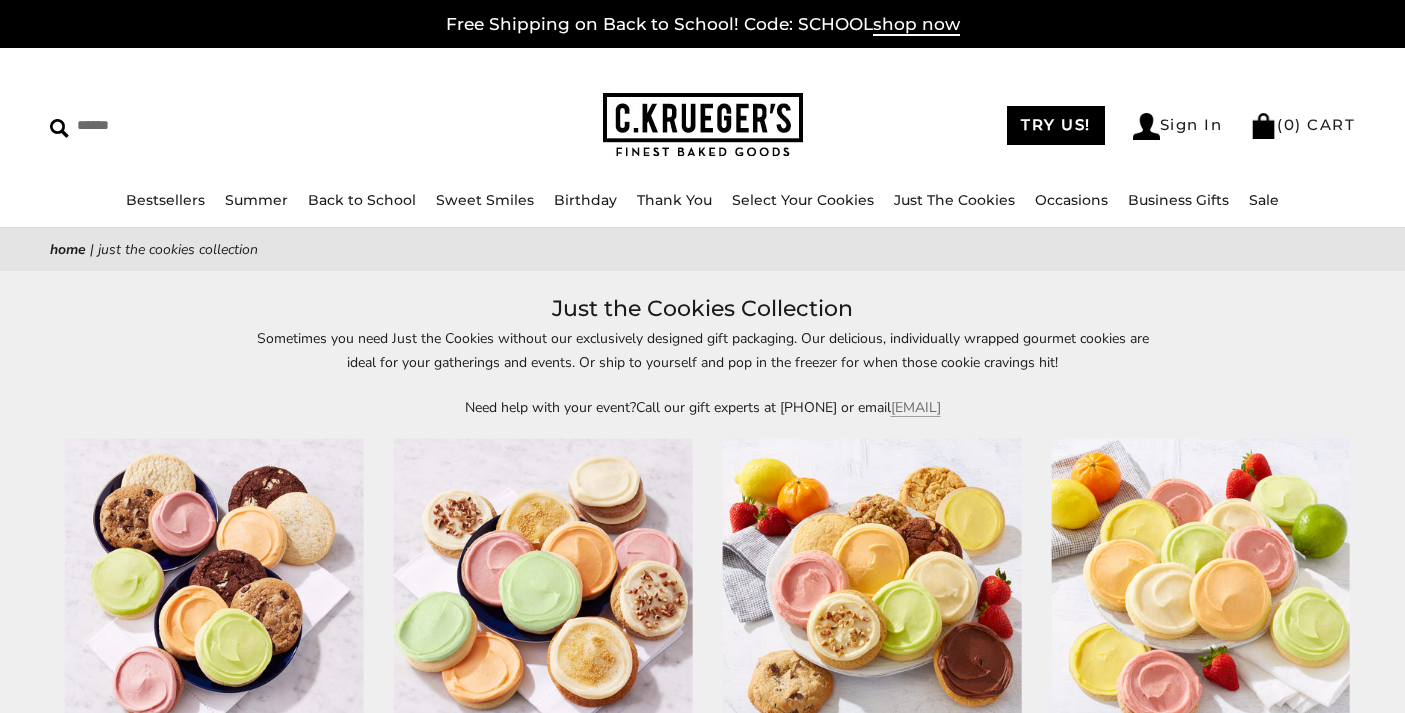 scroll, scrollTop: 0, scrollLeft: 0, axis: both 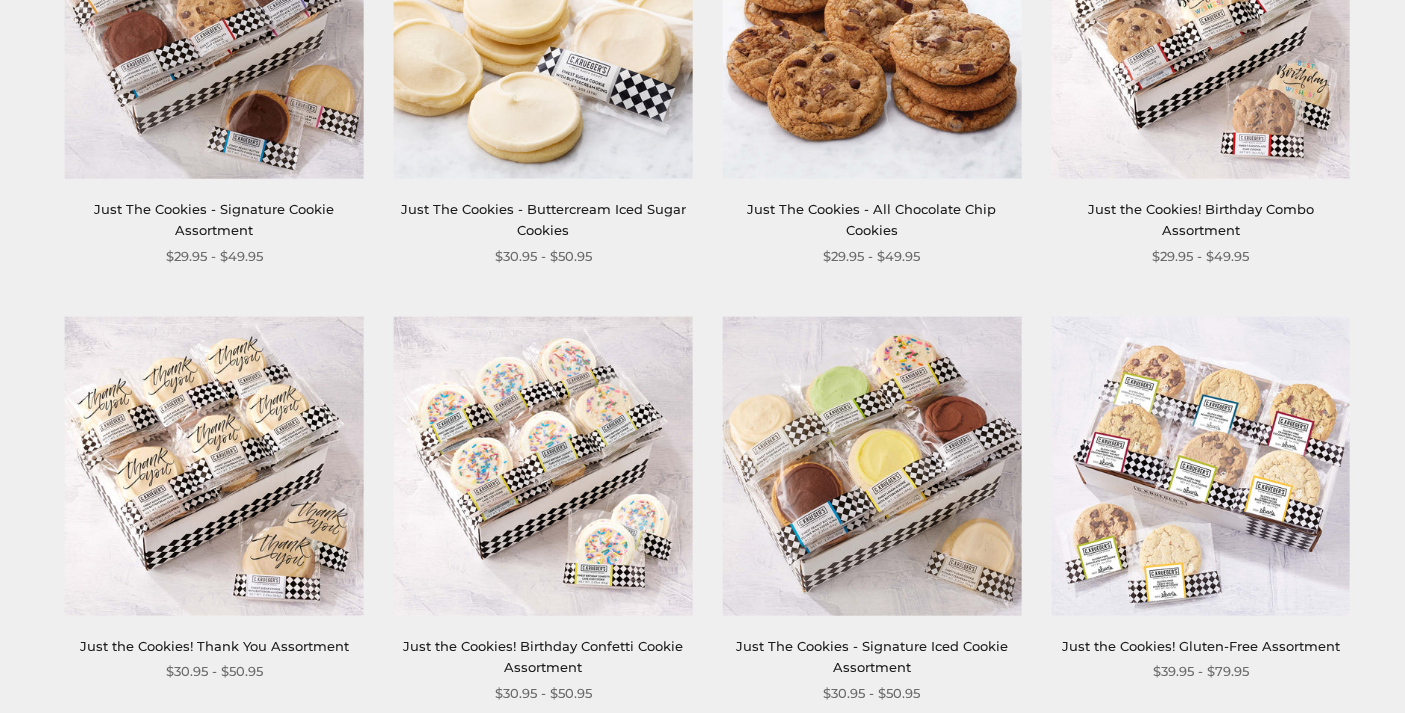 click on "Just the Cookies! Gluten-Free Assortment" at bounding box center (1201, 646) 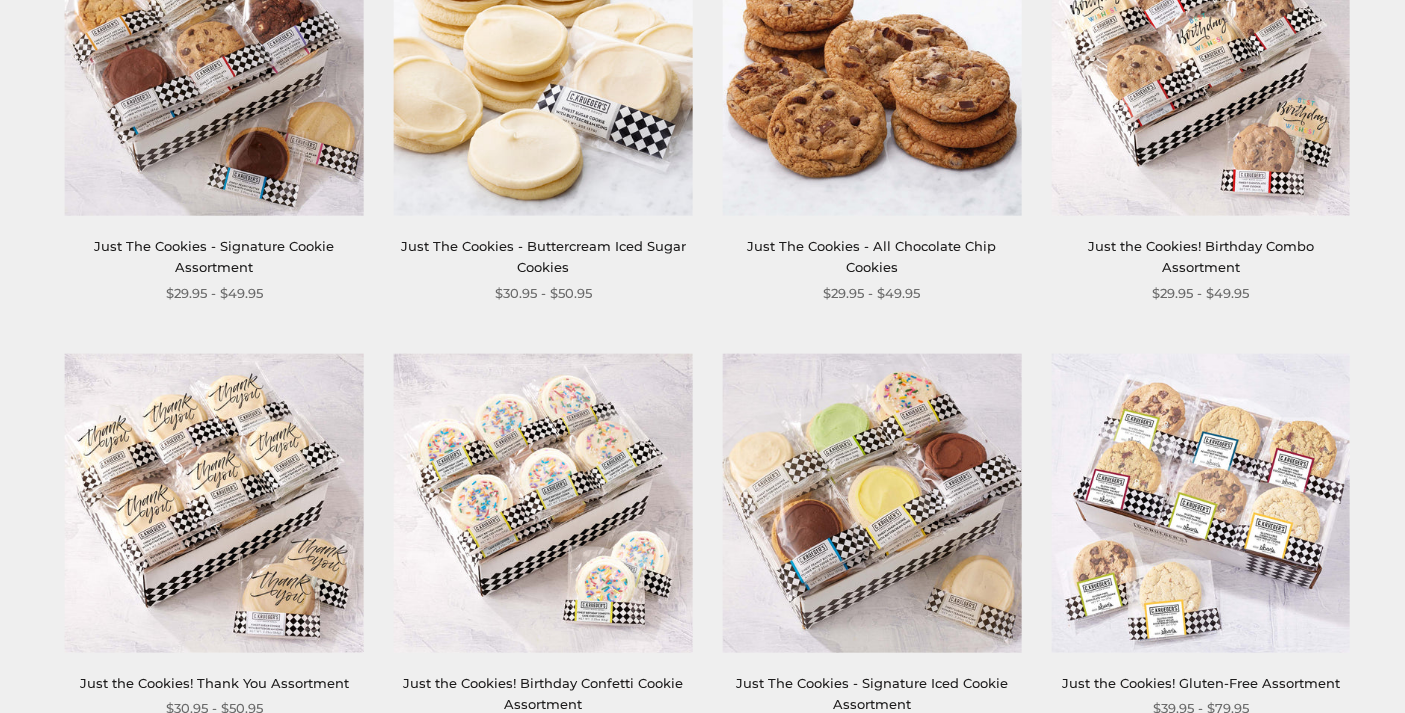scroll, scrollTop: 828, scrollLeft: 0, axis: vertical 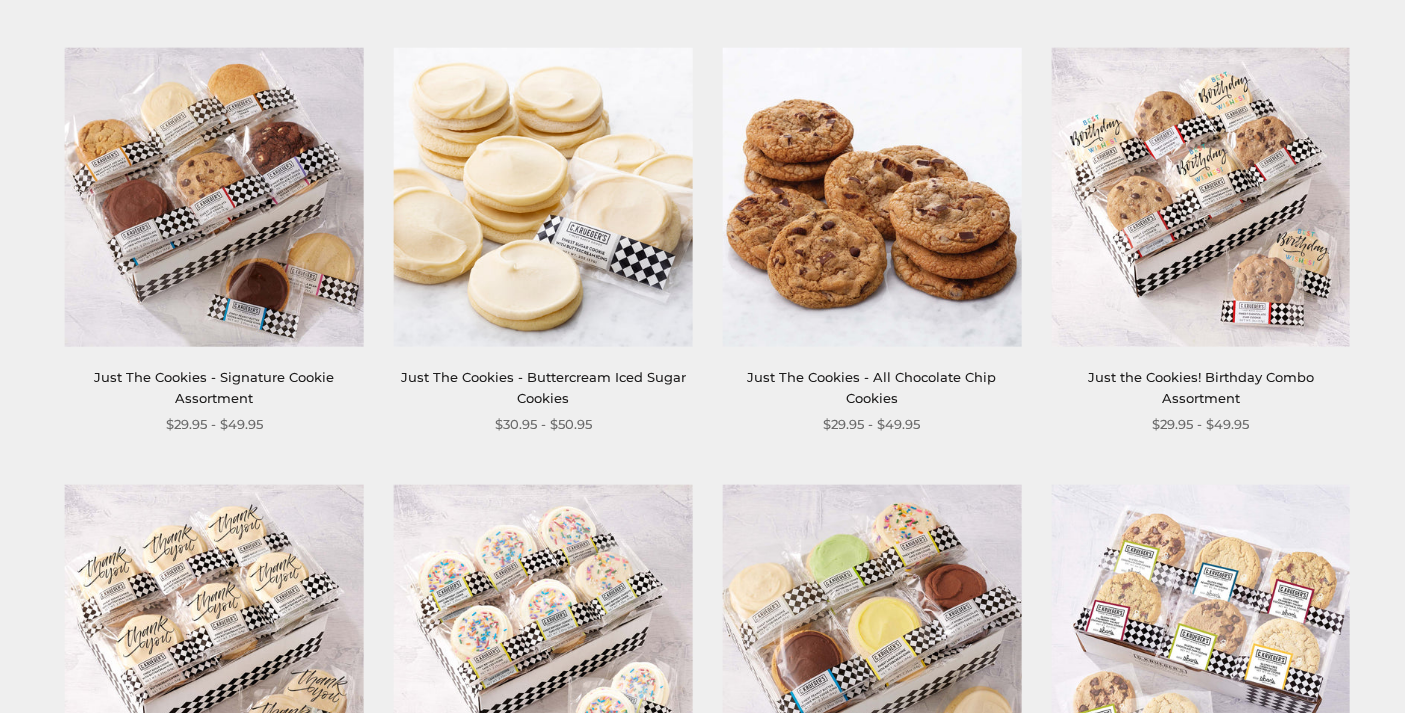 click on "Just The Cookies - All Chocolate Chip Cookies" at bounding box center (872, 388) 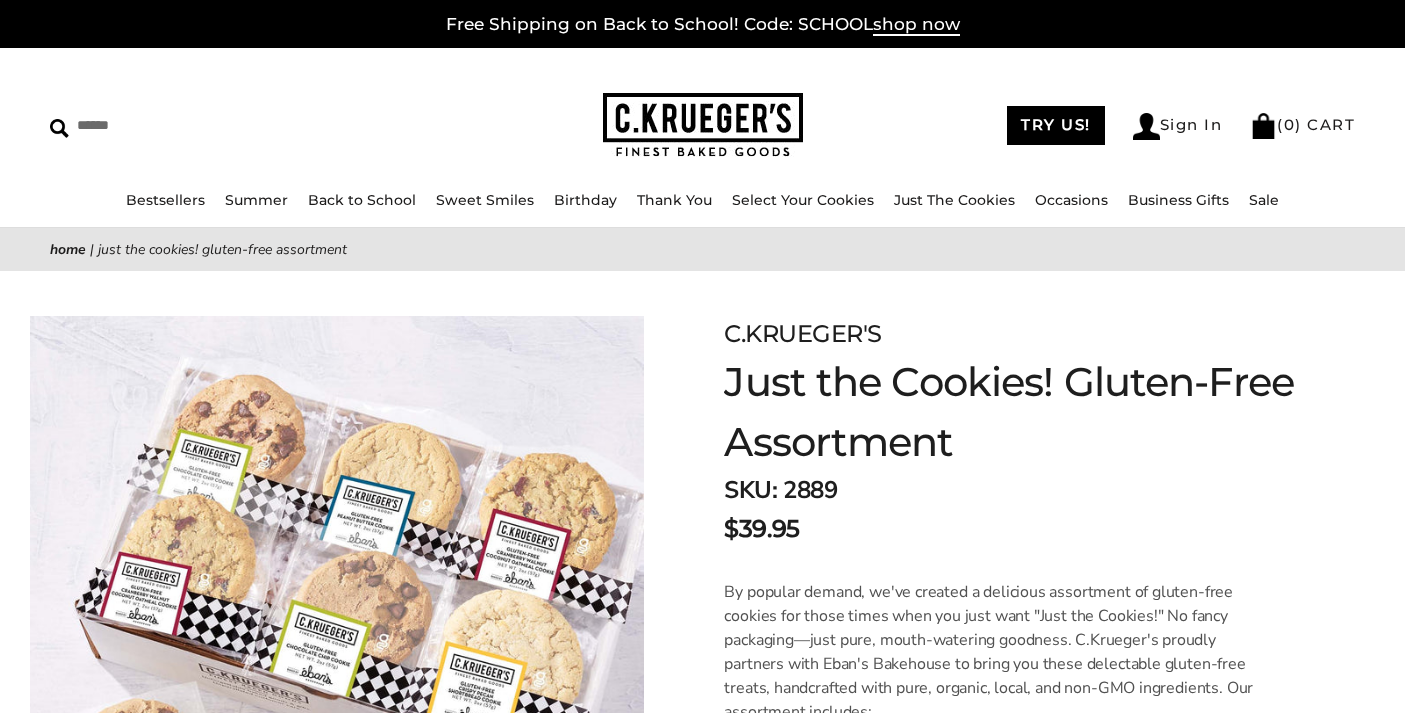 scroll, scrollTop: 0, scrollLeft: 0, axis: both 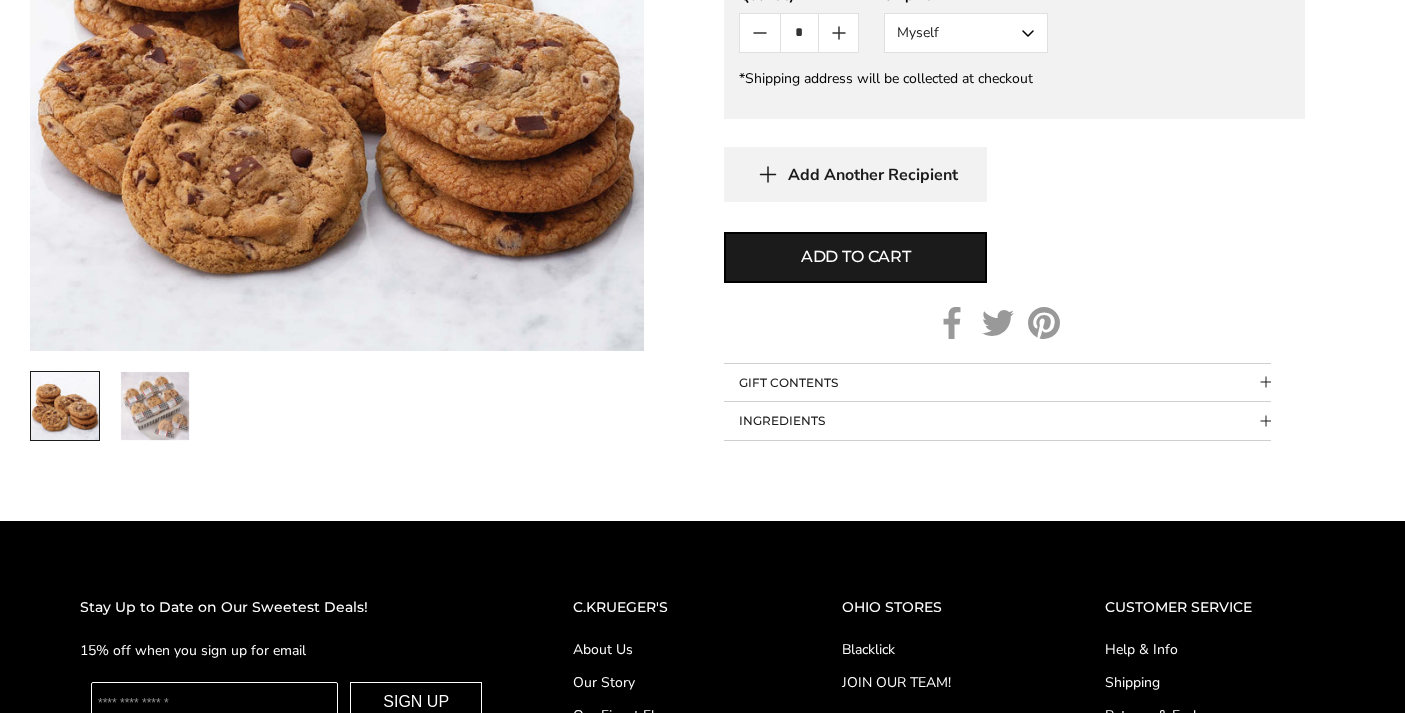 click at bounding box center (155, 406) 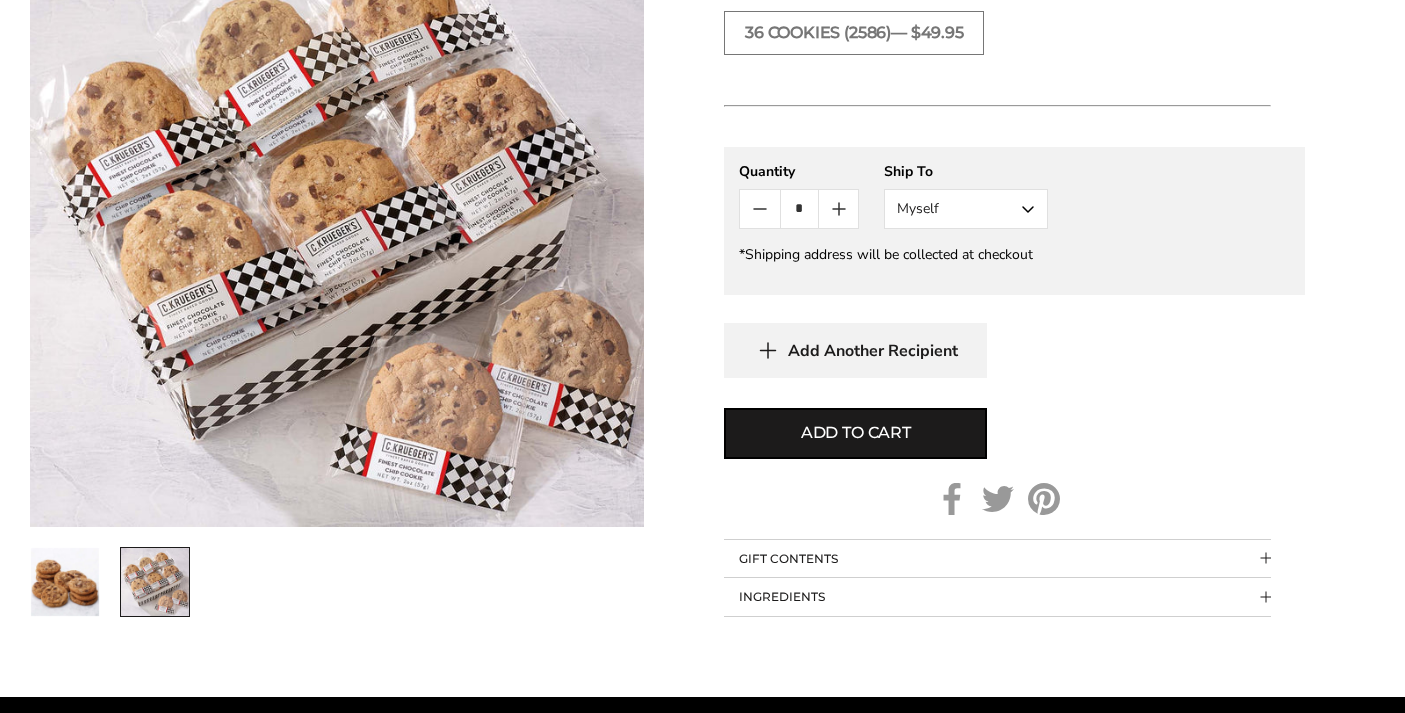 scroll, scrollTop: 1121, scrollLeft: 0, axis: vertical 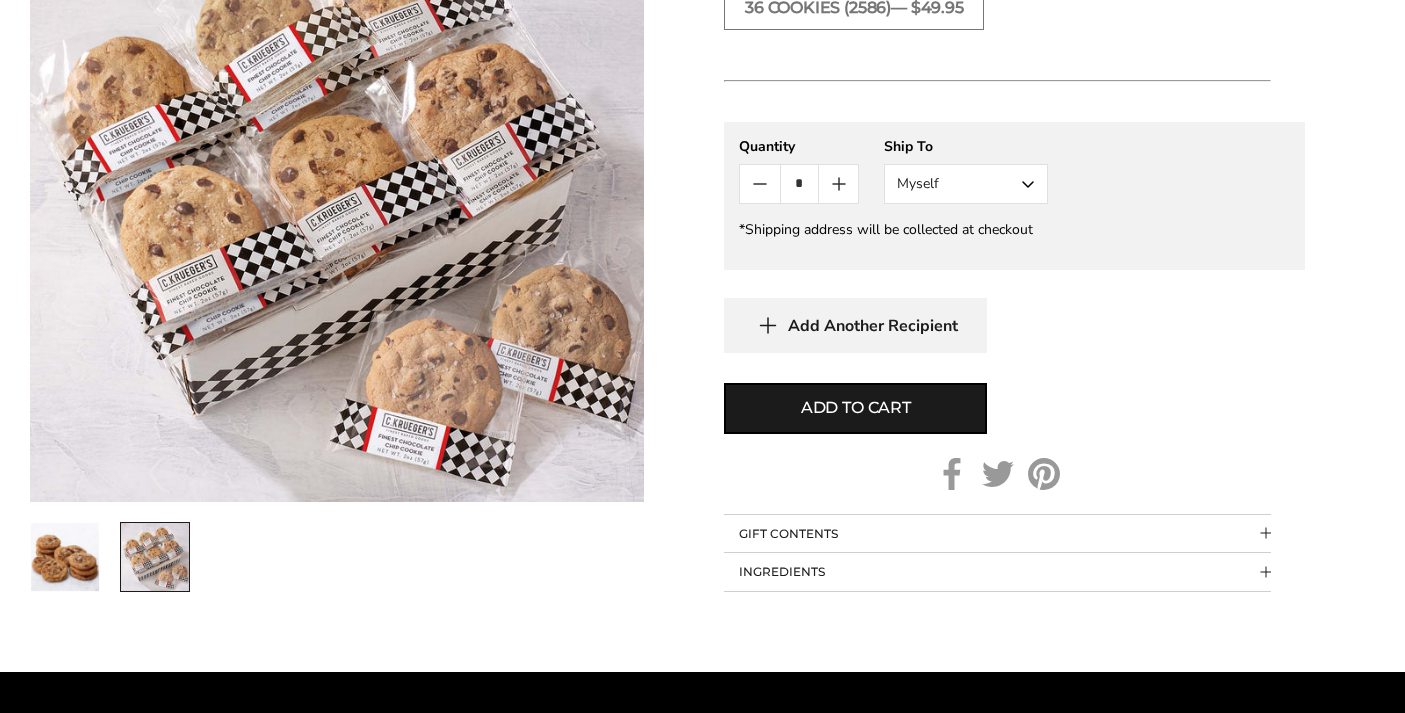 click on "C.KRUEGER'S
Just The Cookies - All Chocolate Chip Cookies
SKU:   2584
$29.95
/
By popular request!  Sometimes you don't need a gift with beautiful packaging - sometimes you need "Just the Cookies!" Get ready to satisfy your sweet tooth with our amazing handcrafted cookies!
Except for maybe your grandma, no one makes a chocolate chip cookie better than we do. Soft and chewy and 30% chocolate, our cookie is made using fresh butter, pure cane sugar, the very finest chocolate chips available – AND loads of chocolate chunks. Finished with a sprinkle of sea salt, this cookie comes individually wrapped in our branded packaging for freshness and convenience and can last up to 6 months in your freezer.
Shipped in a simple, undecorated box." at bounding box center (1014, -107) 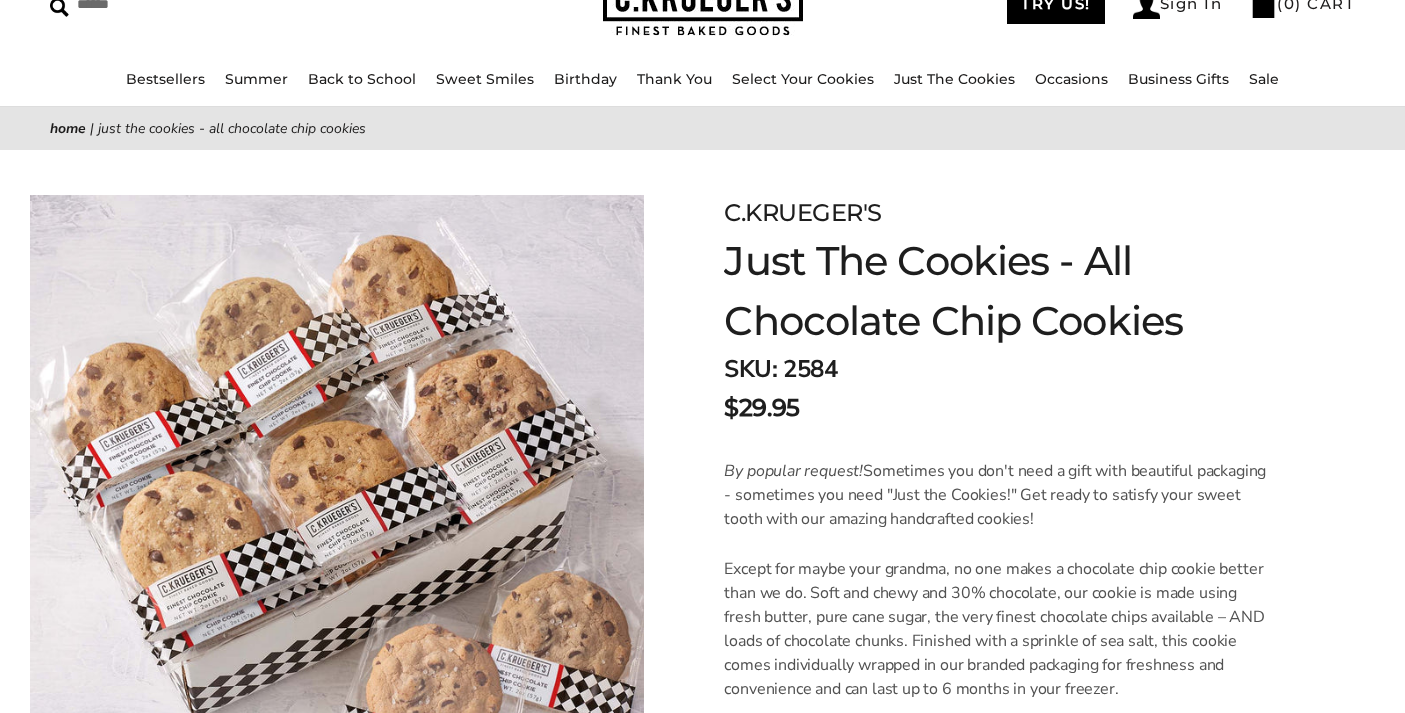scroll, scrollTop: 0, scrollLeft: 0, axis: both 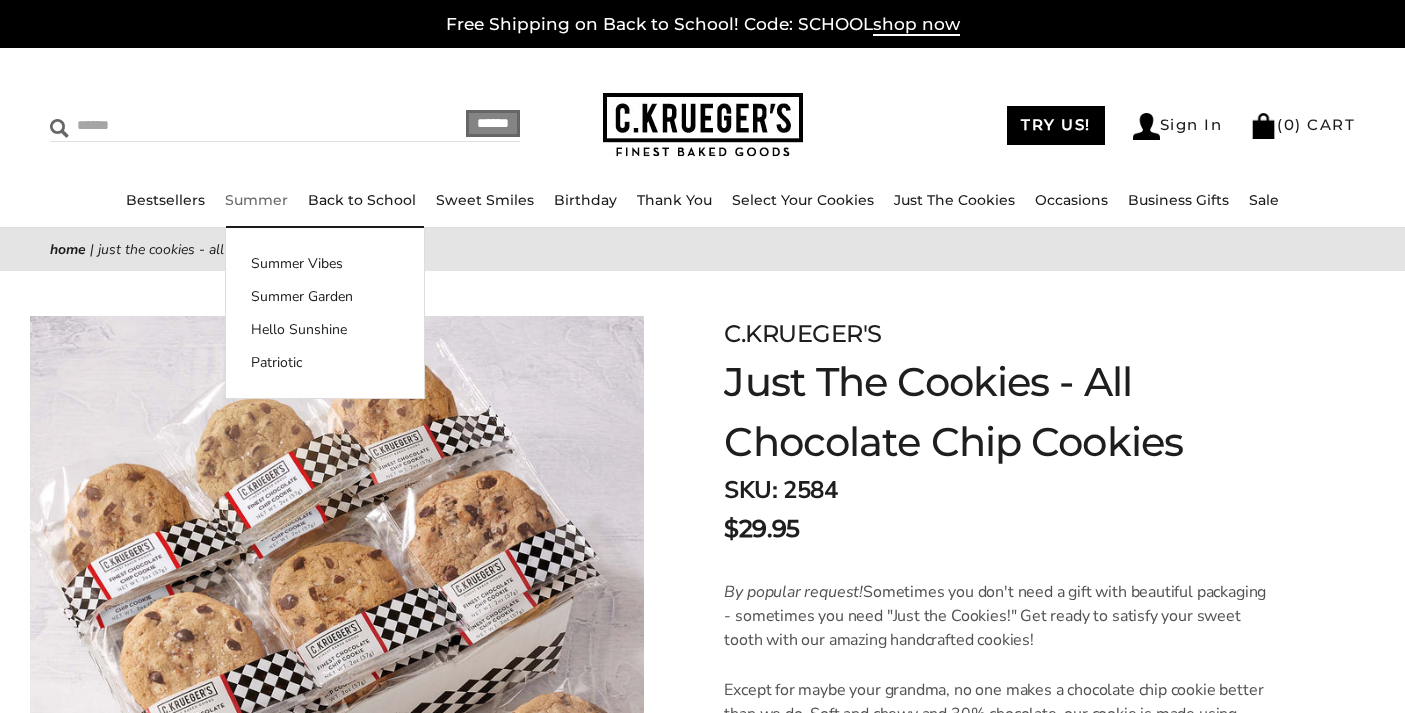 click at bounding box center [202, 125] 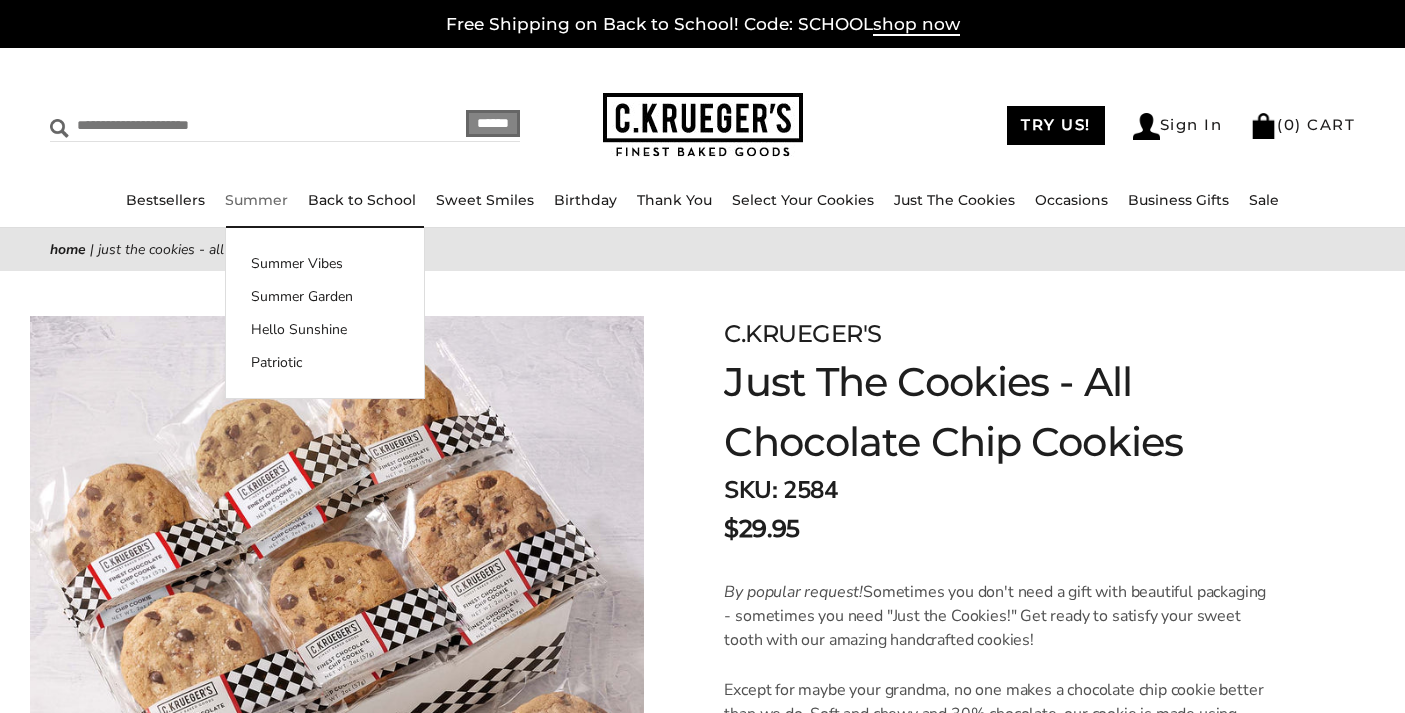 type on "**********" 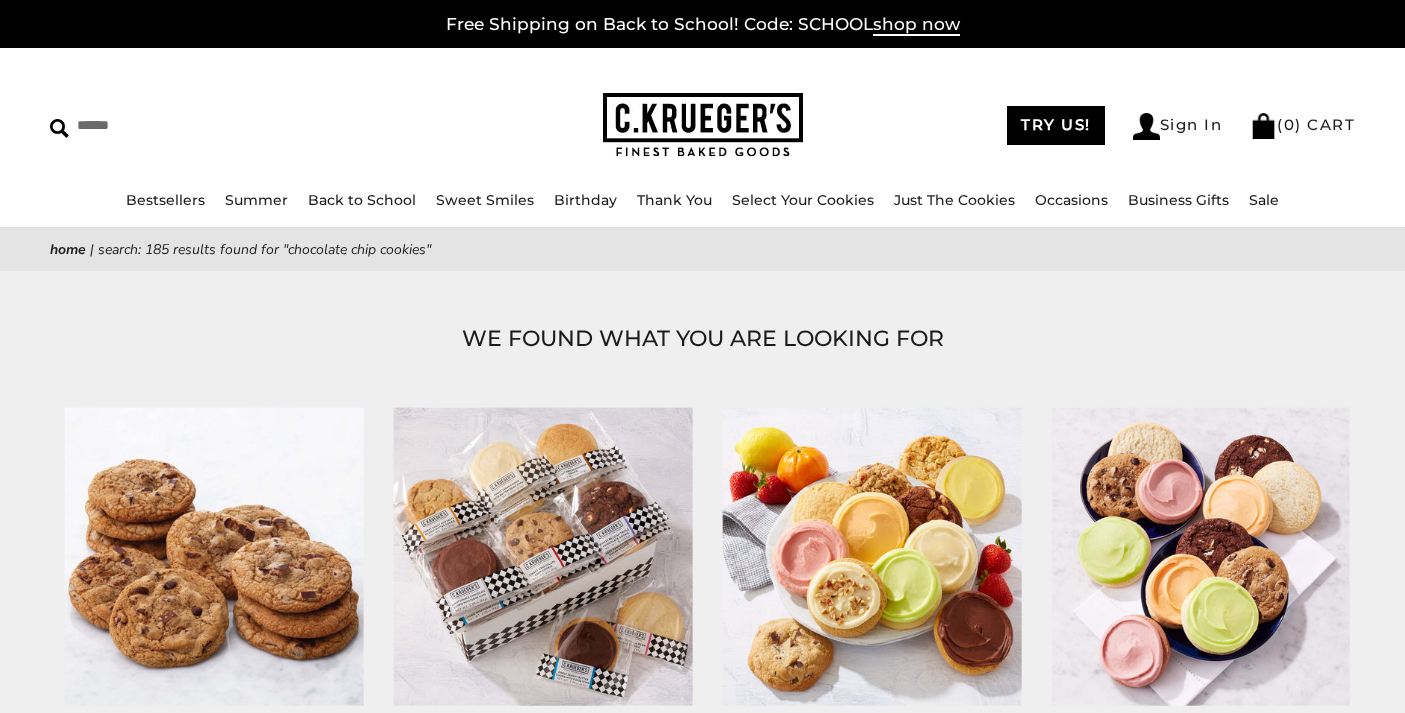 scroll, scrollTop: 0, scrollLeft: 0, axis: both 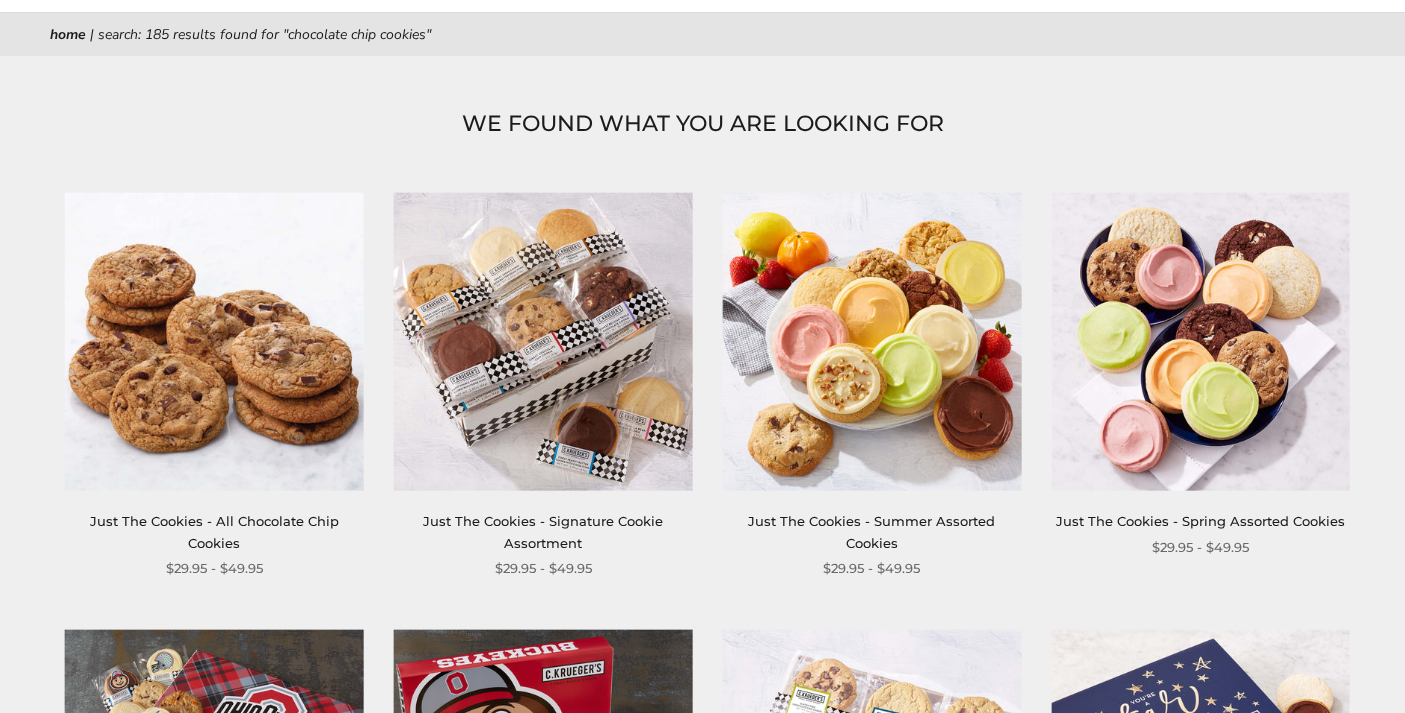 click at bounding box center [543, 341] 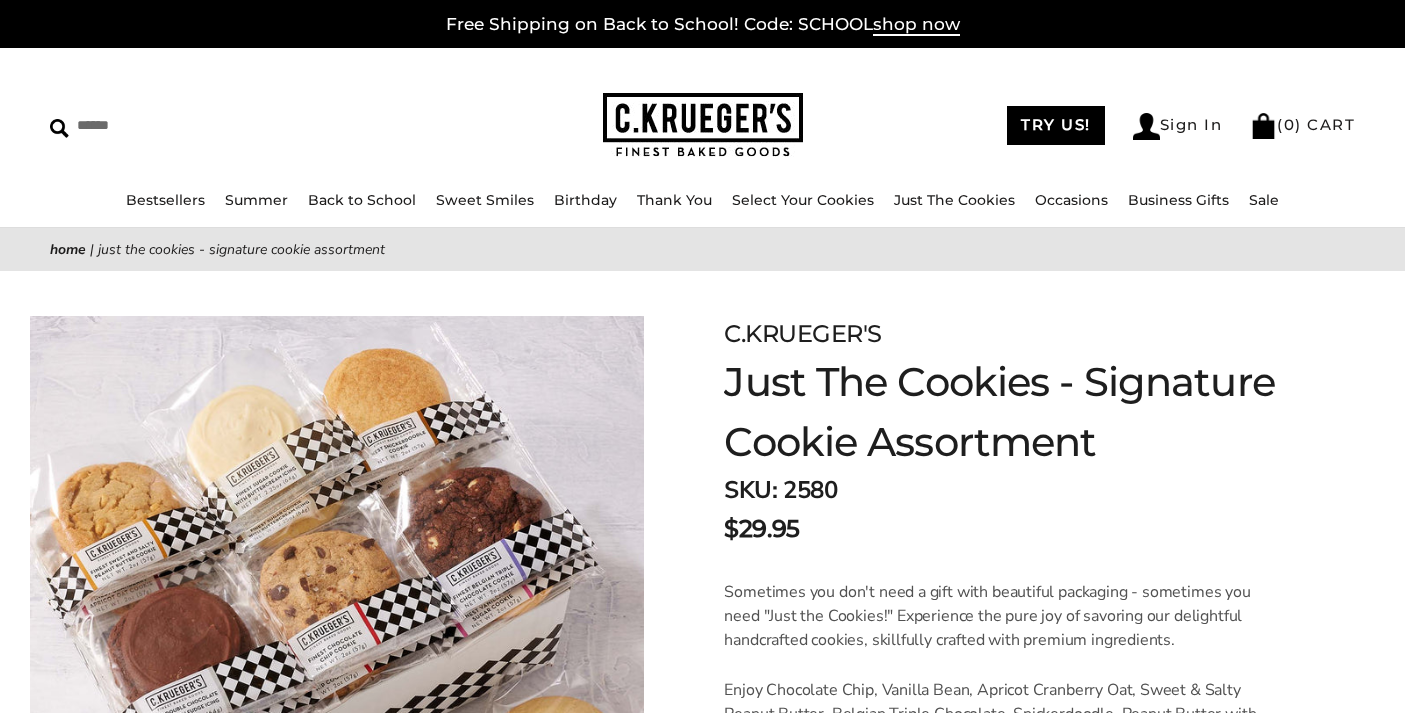 scroll, scrollTop: 227, scrollLeft: 0, axis: vertical 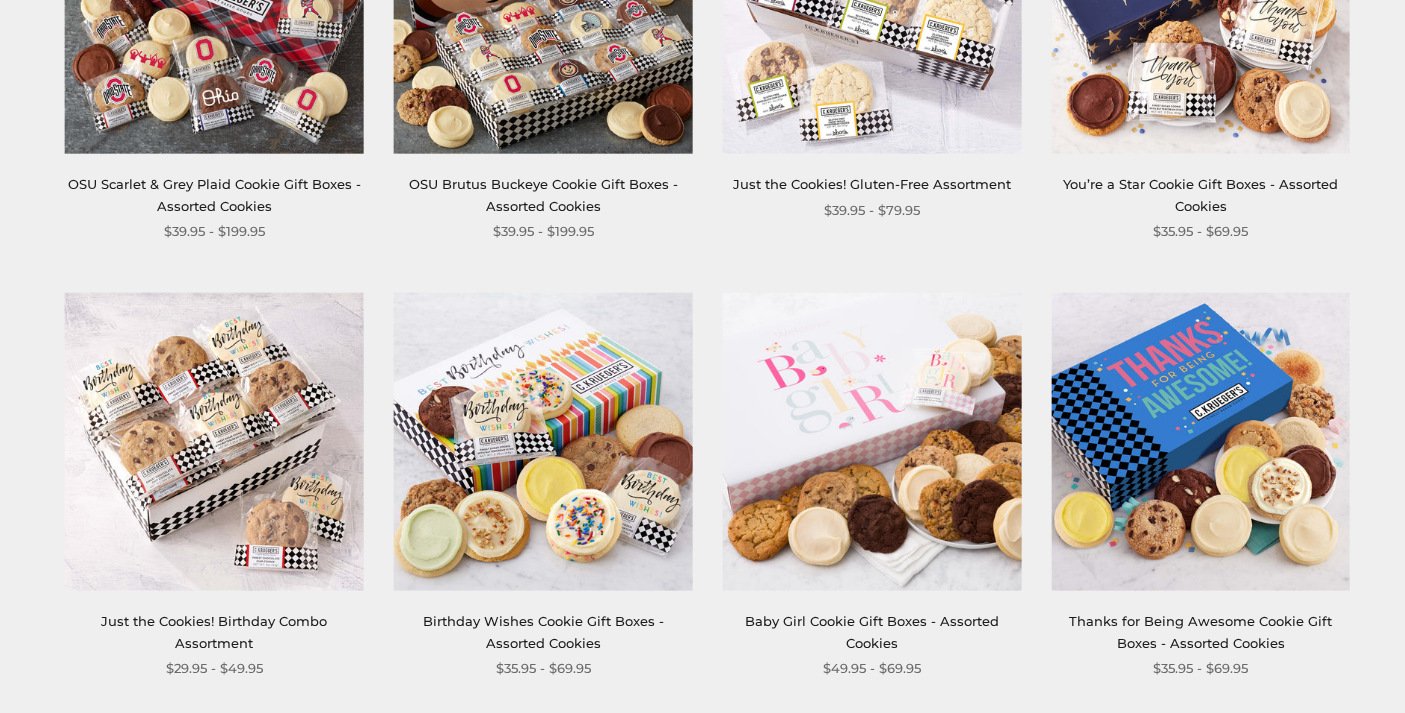 click at bounding box center (214, 441) 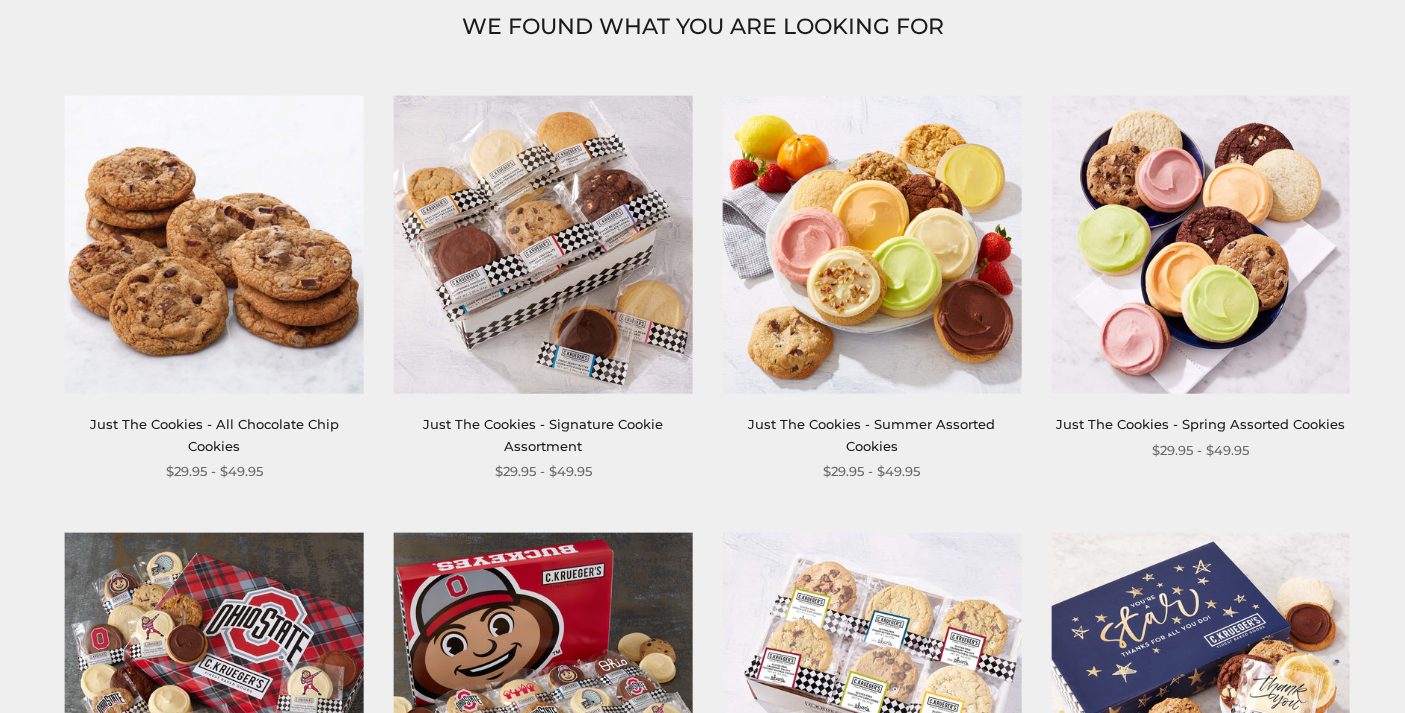 scroll, scrollTop: 283, scrollLeft: 0, axis: vertical 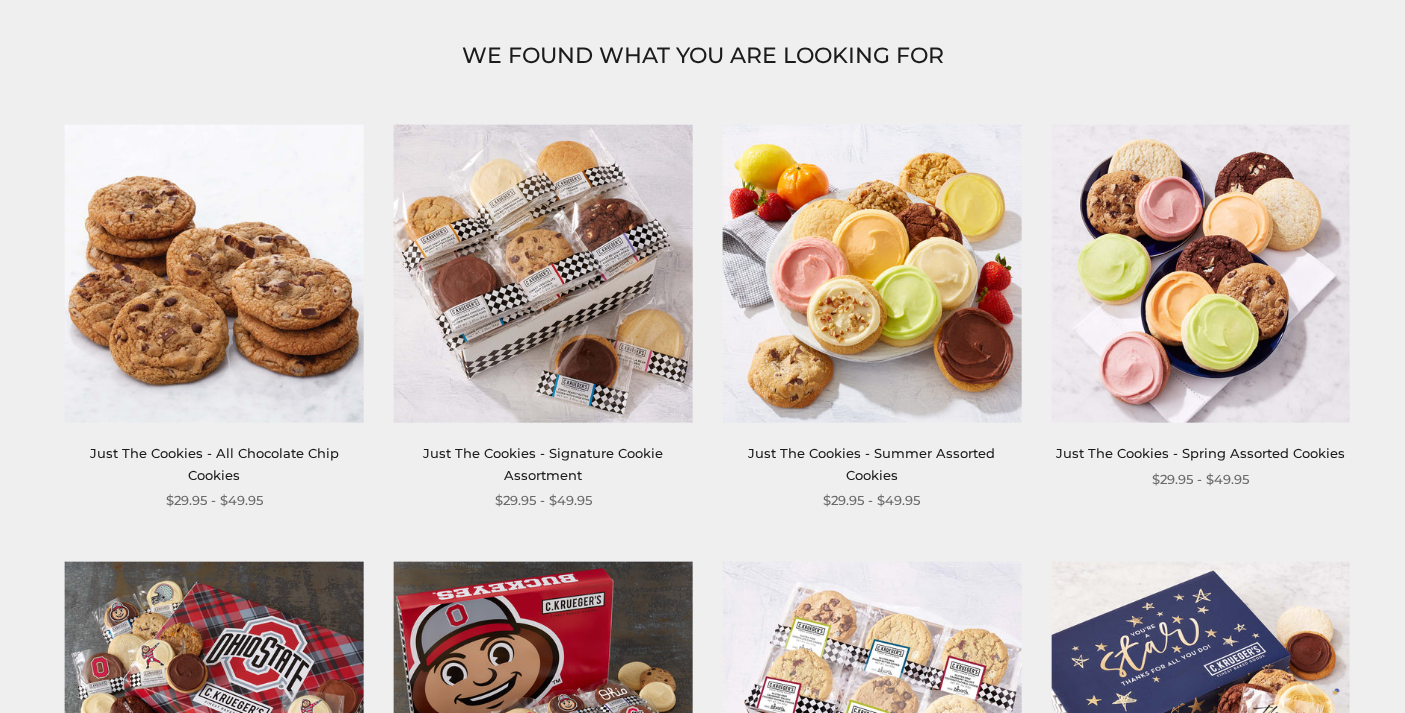 click at bounding box center [214, 273] 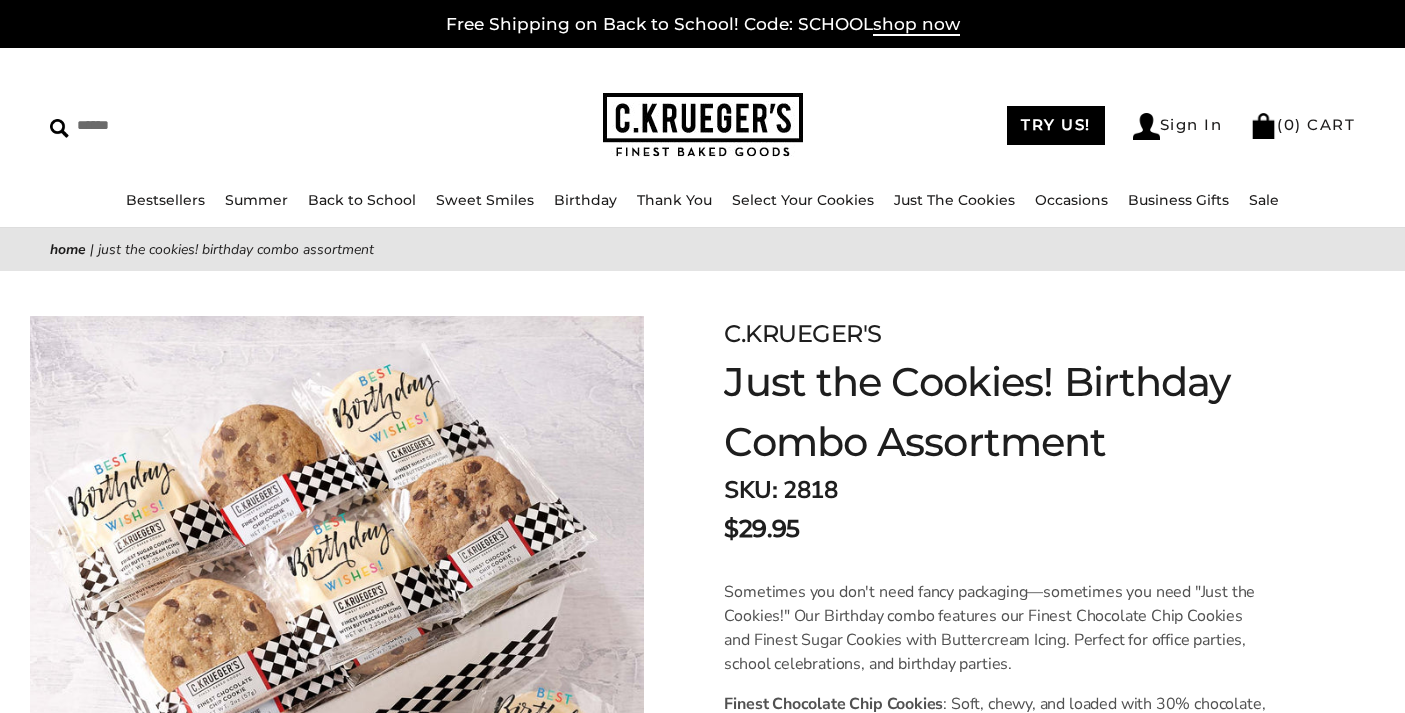 scroll, scrollTop: 0, scrollLeft: 0, axis: both 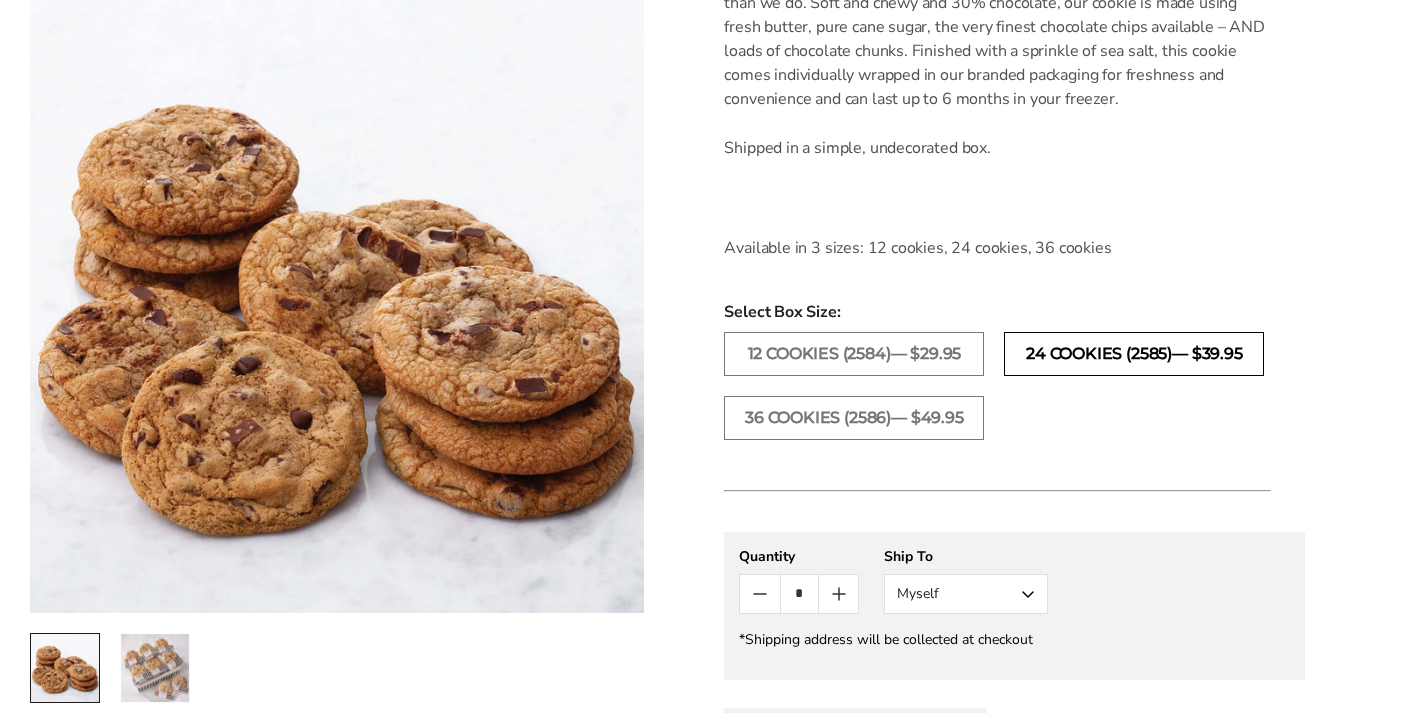 click on "24 COOKIES (2585)— $39.95" at bounding box center (1134, 354) 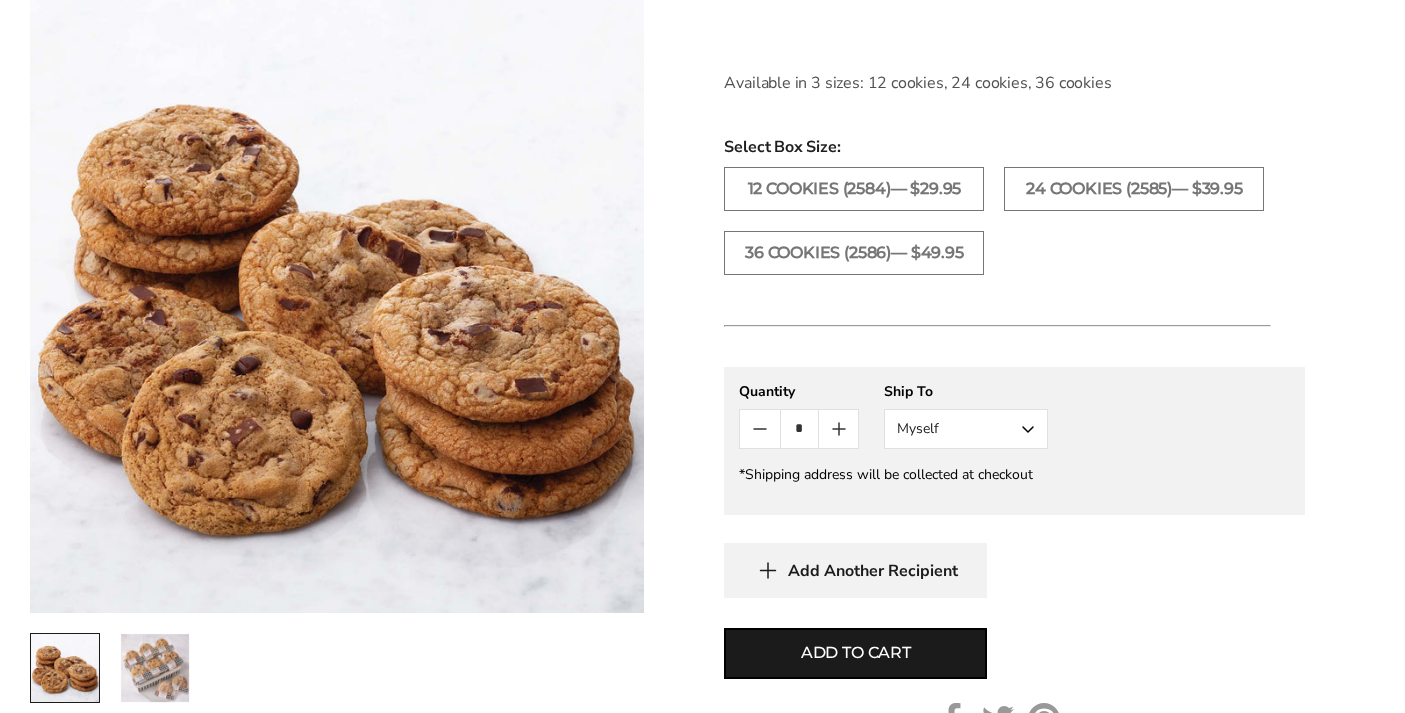 scroll, scrollTop: 1060, scrollLeft: 0, axis: vertical 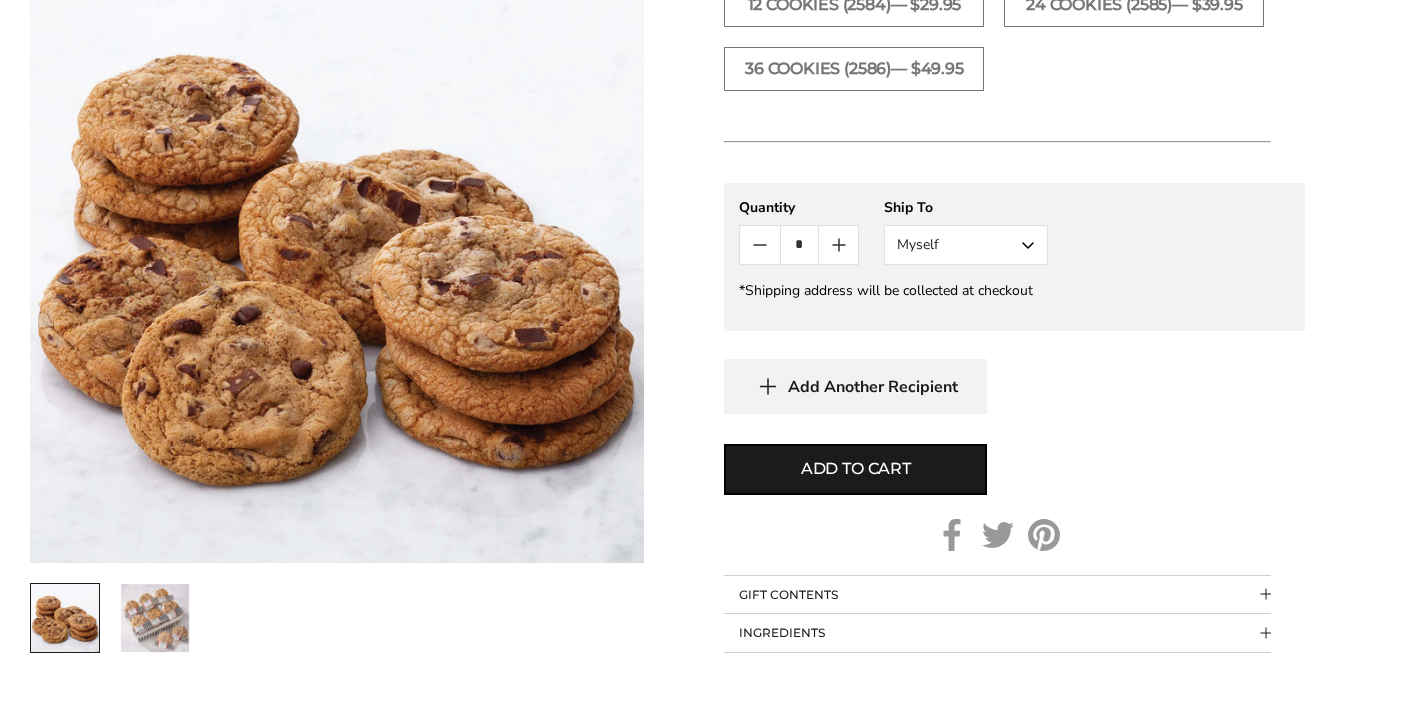 click on "Myself" at bounding box center (966, 245) 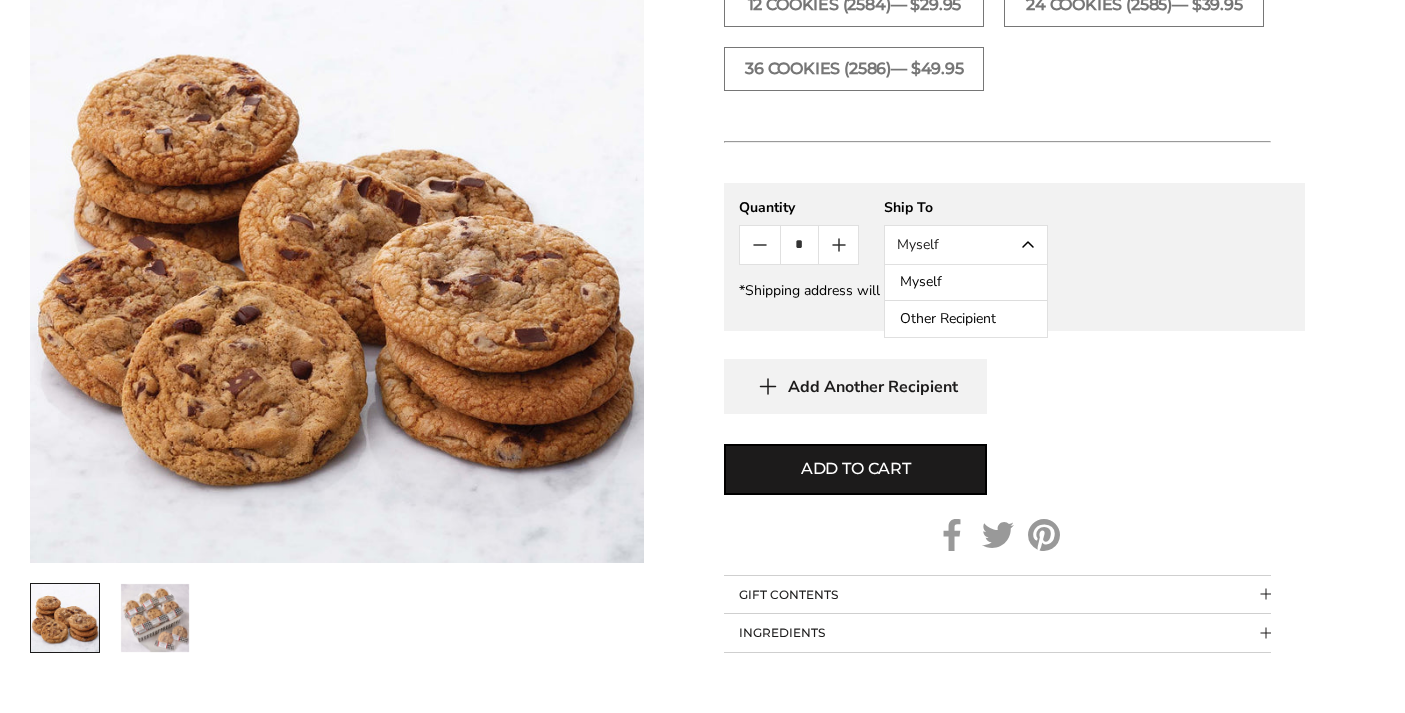 click on "Other Recipient" at bounding box center (966, 319) 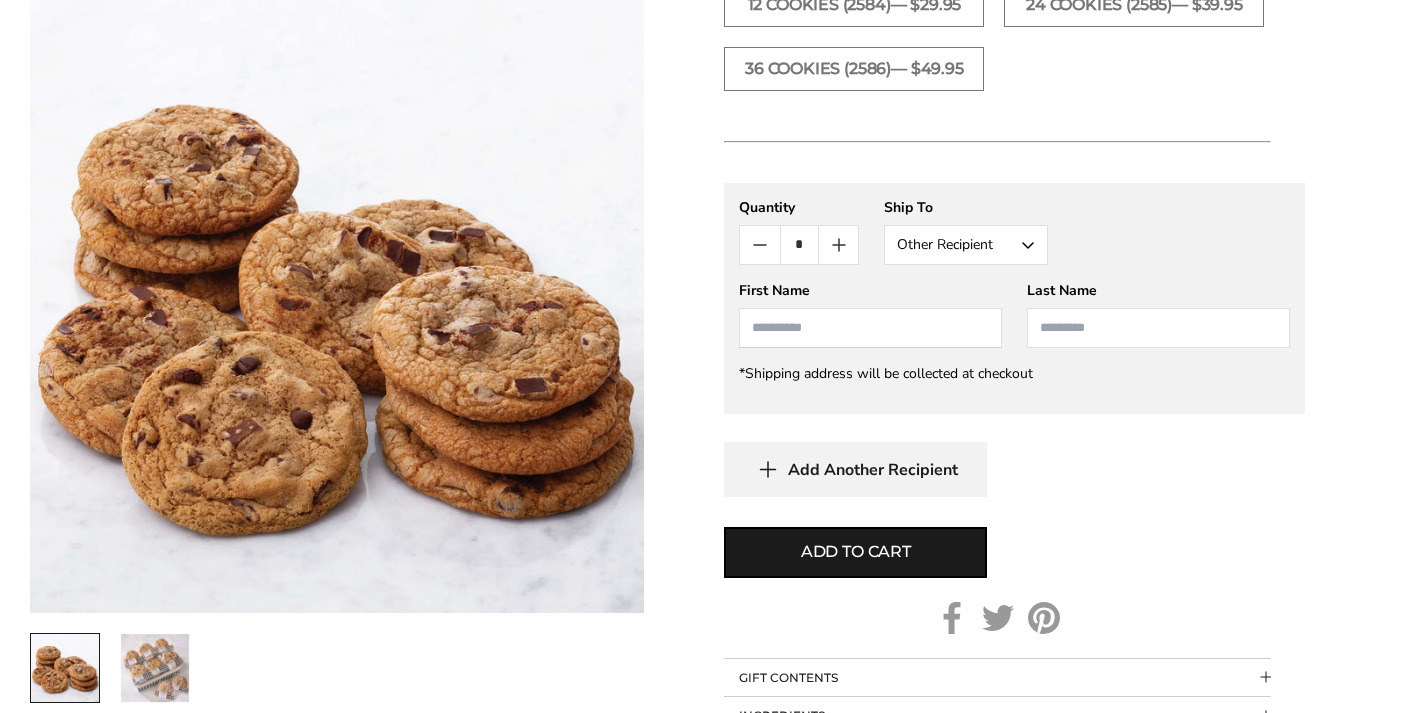 click at bounding box center [870, 328] 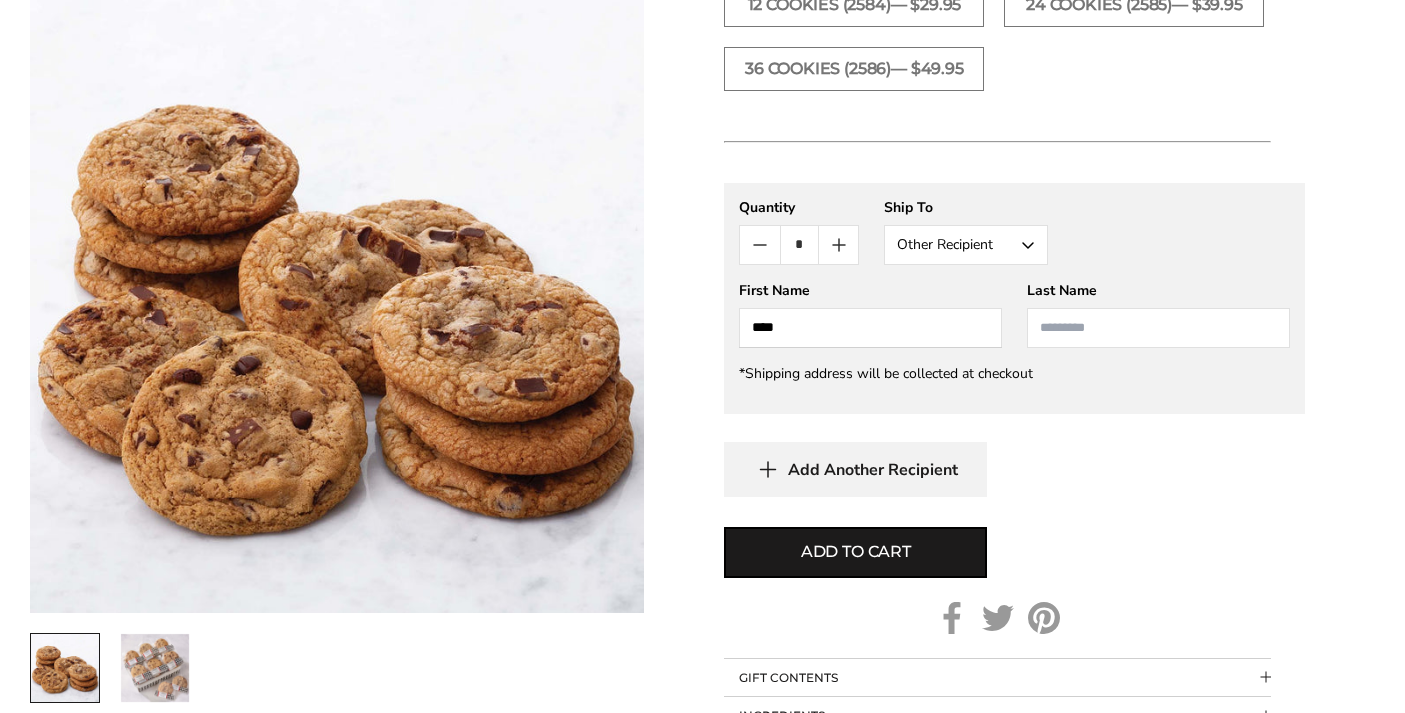 type on "****" 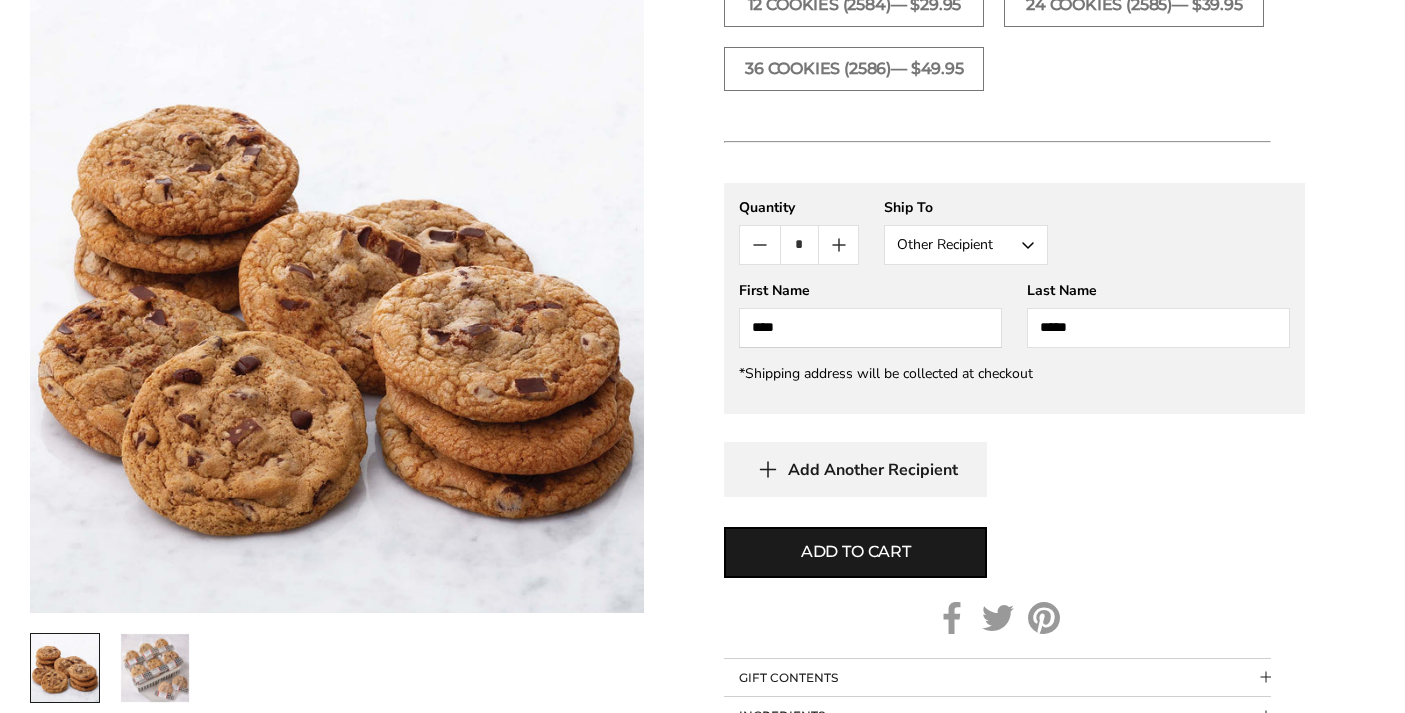 type on "*****" 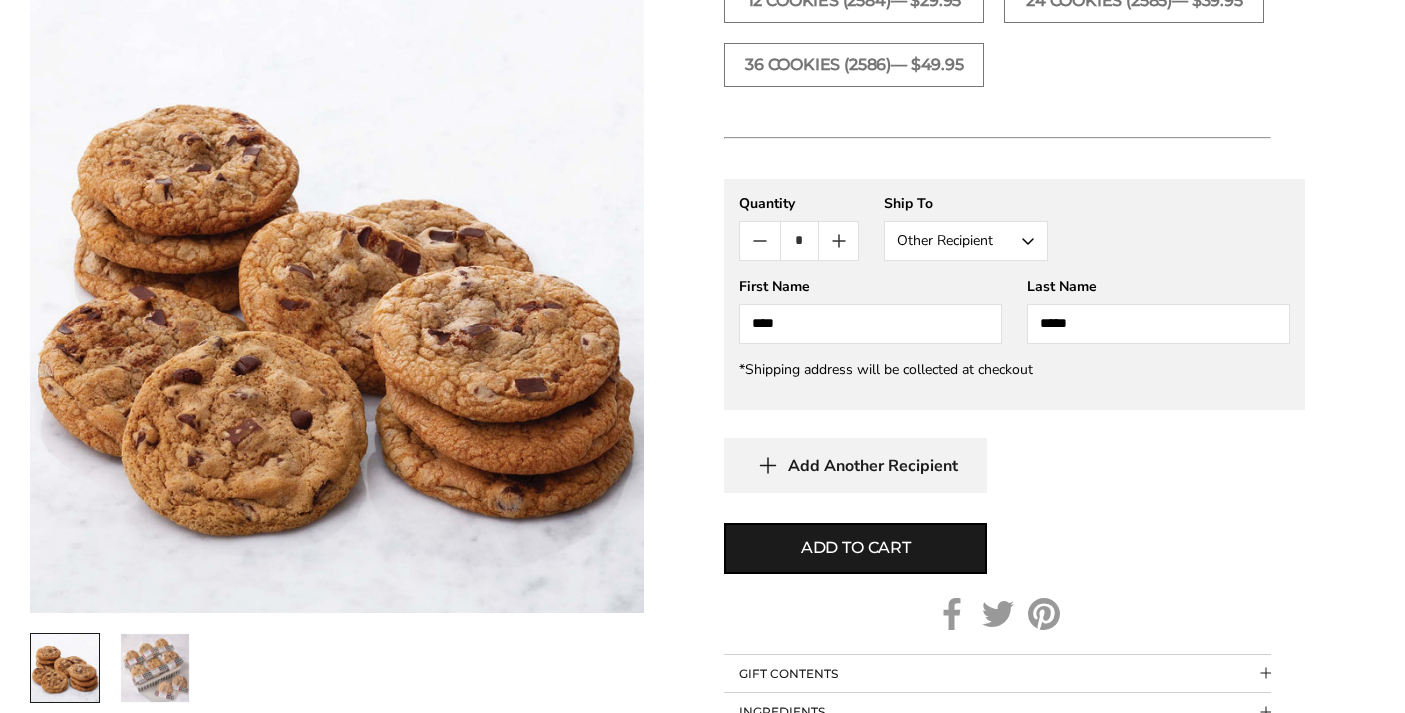 scroll, scrollTop: 1097, scrollLeft: 0, axis: vertical 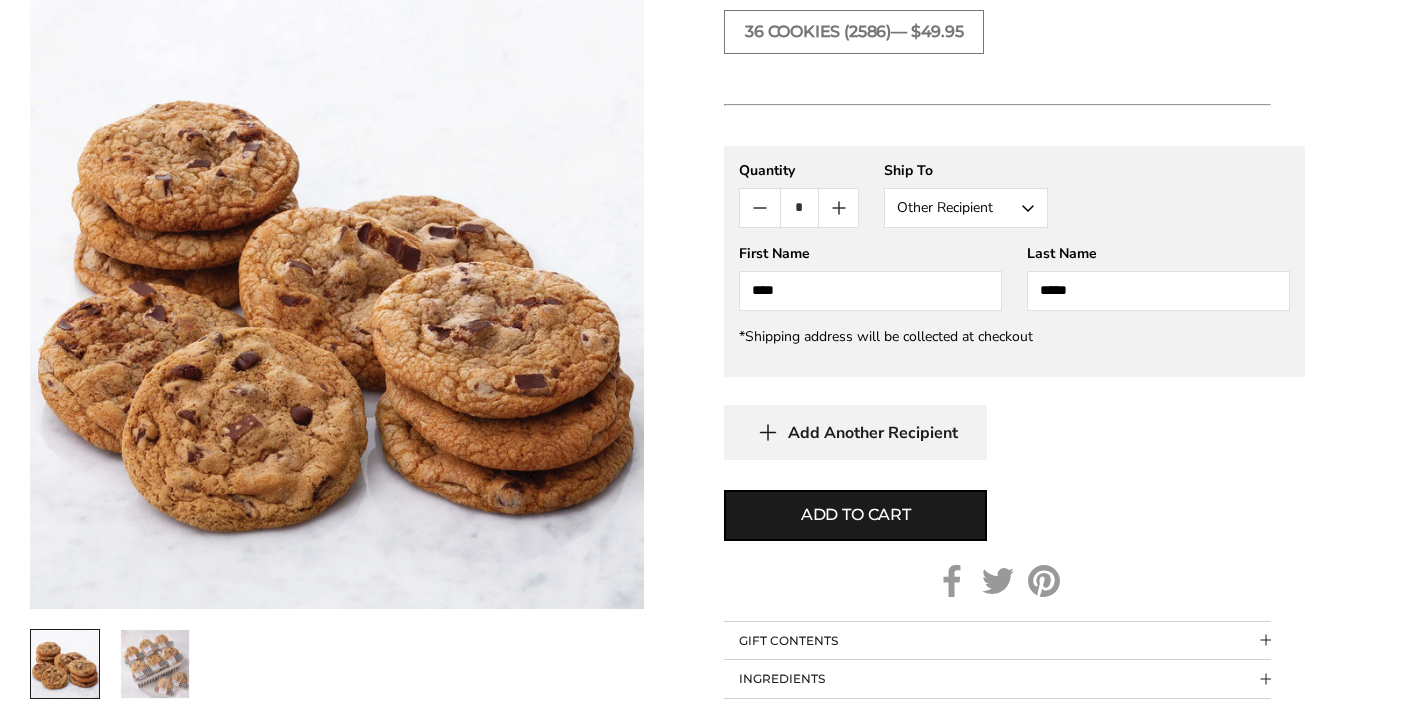 click on "C.KRUEGER'S
Just The Cookies - All Chocolate Chip Cookies
SKU:   2585
$39.95
/
By popular request!  Sometimes you don't need a gift with beautiful packaging - sometimes you need "Just the Cookies!" Get ready to satisfy your sweet tooth with our amazing handcrafted cookies!
Except for maybe your grandma, no one makes a chocolate chip cookie better than we do. Soft and chewy and 30% chocolate, our cookie is made using fresh butter, pure cane sugar, the very finest chocolate chips available – AND loads of chocolate chunks. Finished with a sprinkle of sea salt, this cookie comes individually wrapped in our branded packaging for freshness and convenience and can last up to 6 months in your freezer.
Shipped in a simple, undecorated box." at bounding box center [1014, -41] 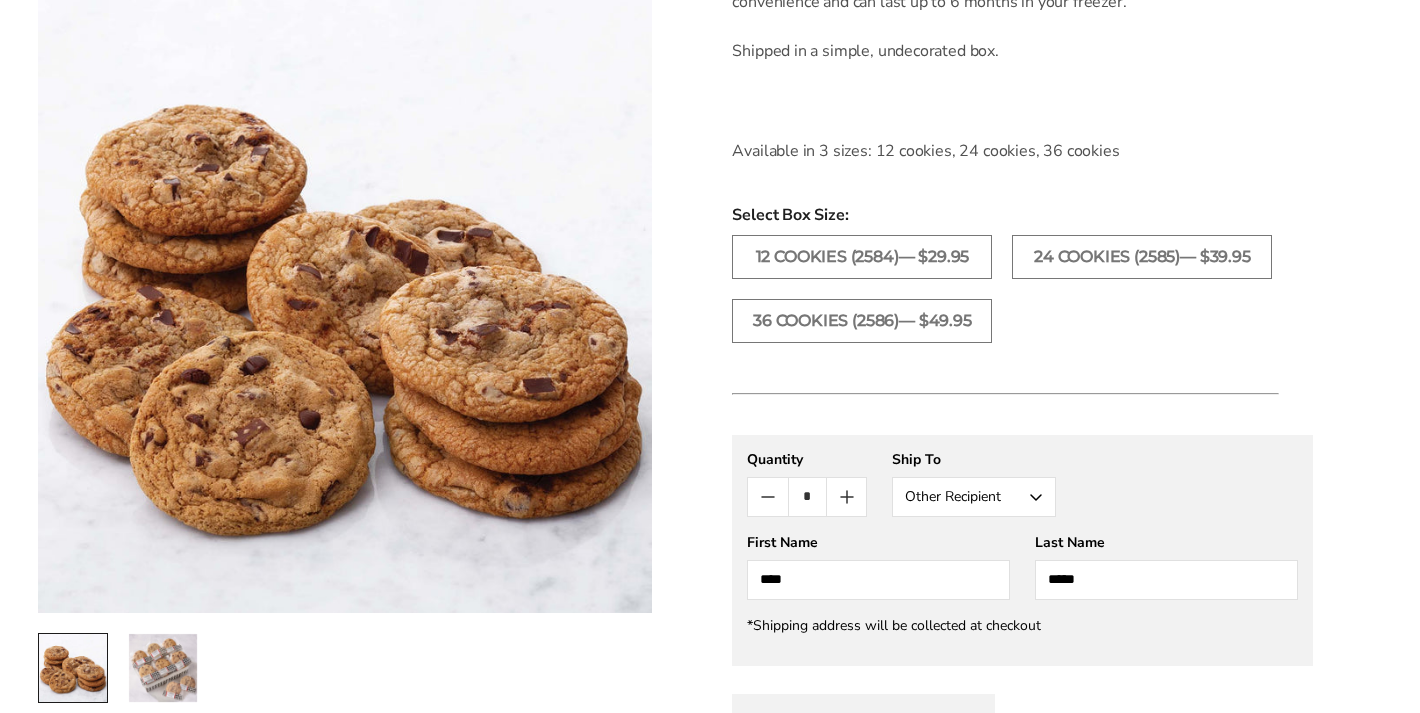 scroll, scrollTop: 957, scrollLeft: 0, axis: vertical 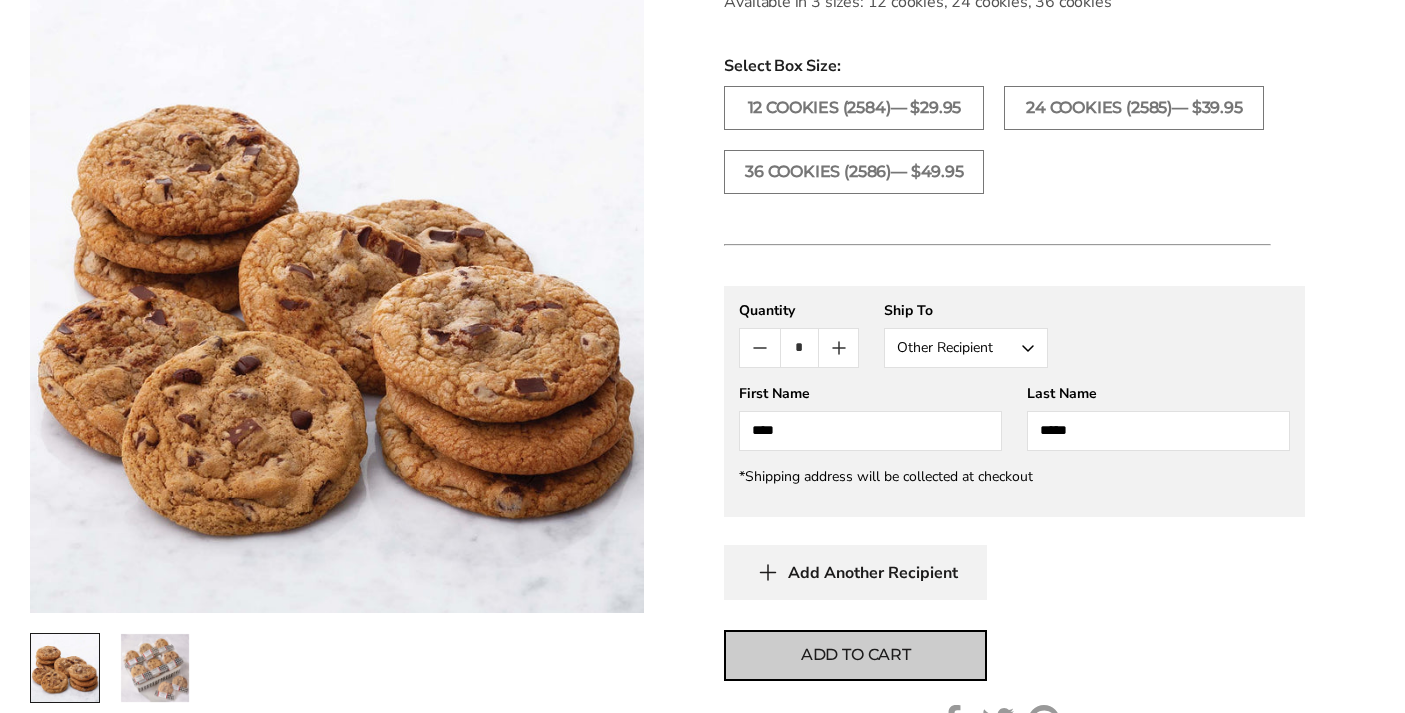 click on "Add to cart" at bounding box center [855, 655] 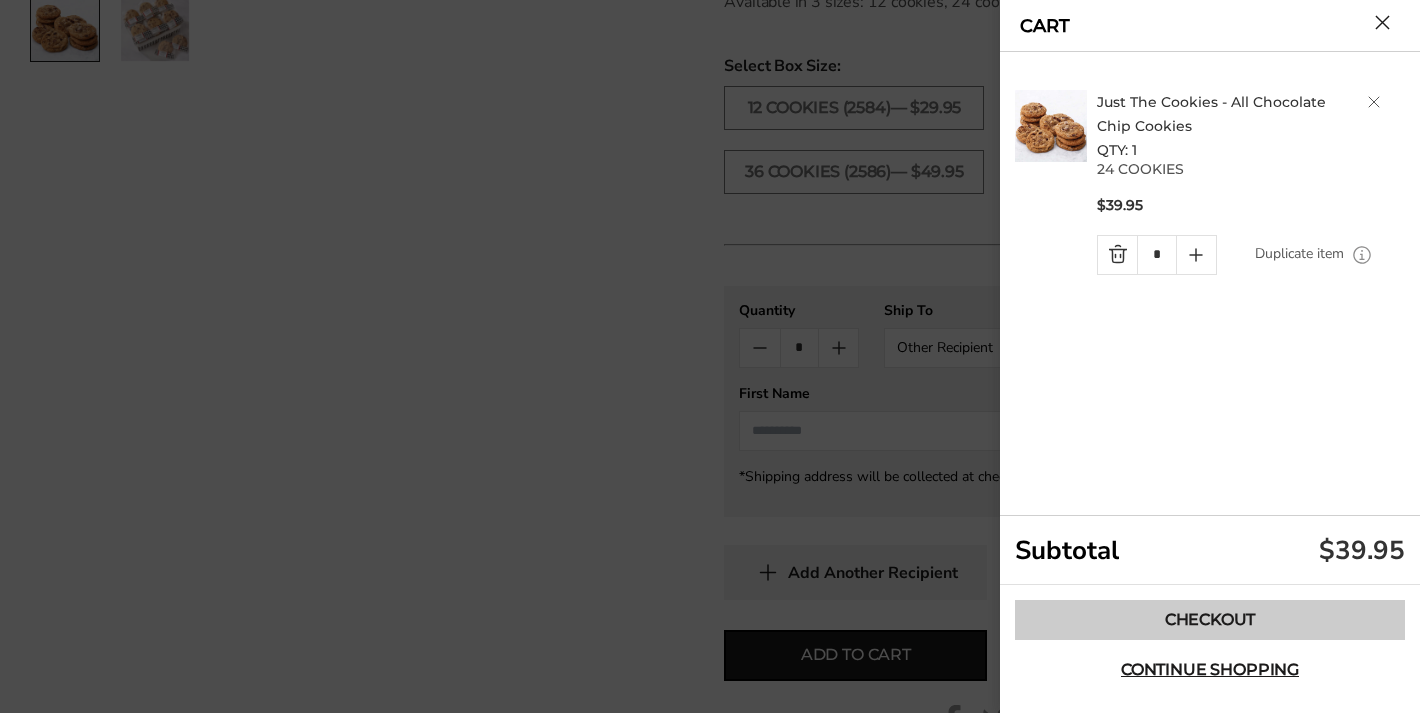 click on "Checkout" at bounding box center [1210, 620] 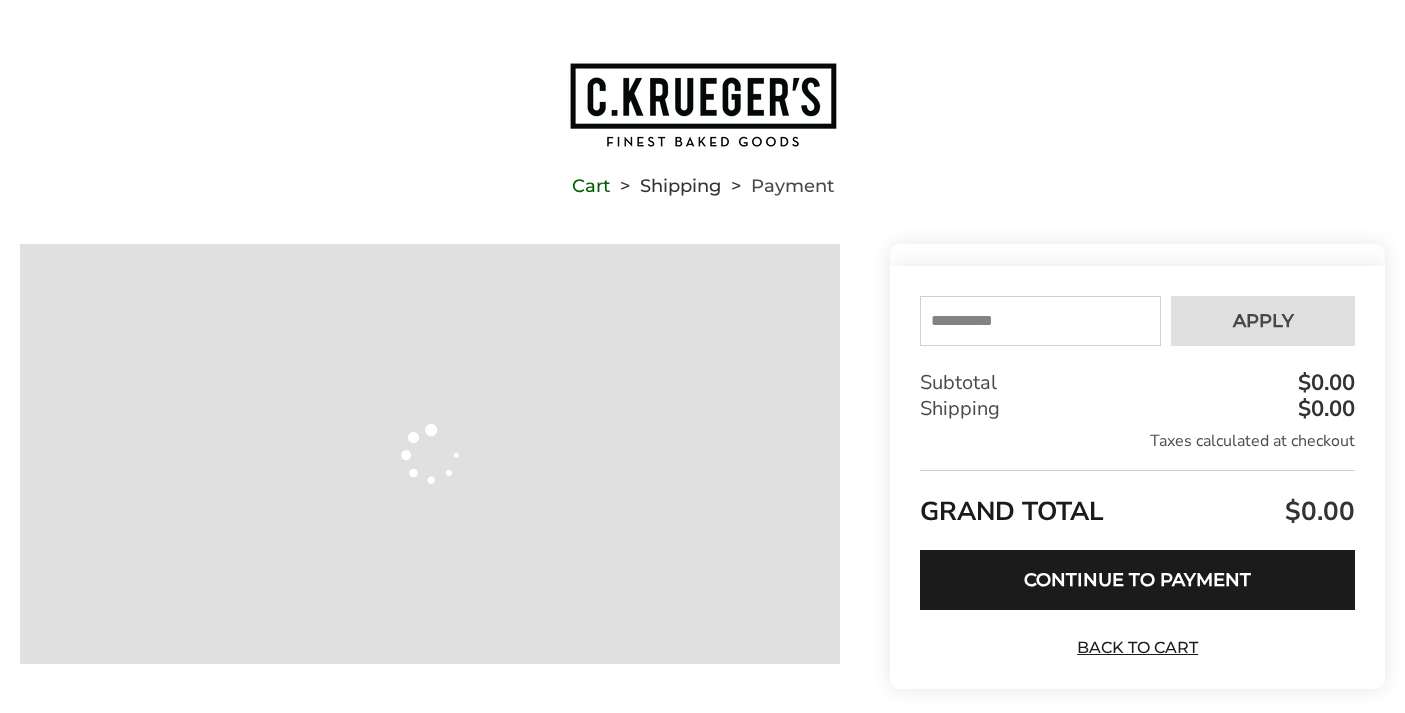 scroll, scrollTop: 0, scrollLeft: 0, axis: both 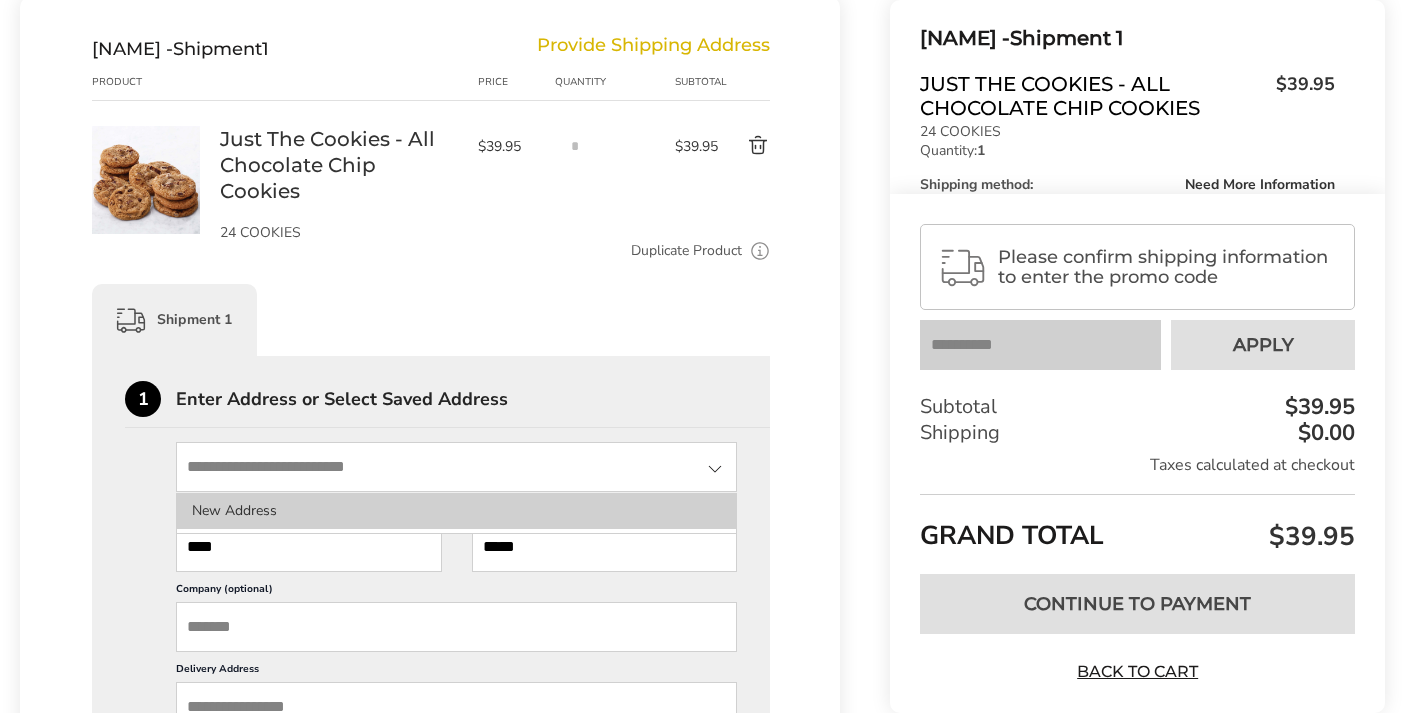 click on "New Address" 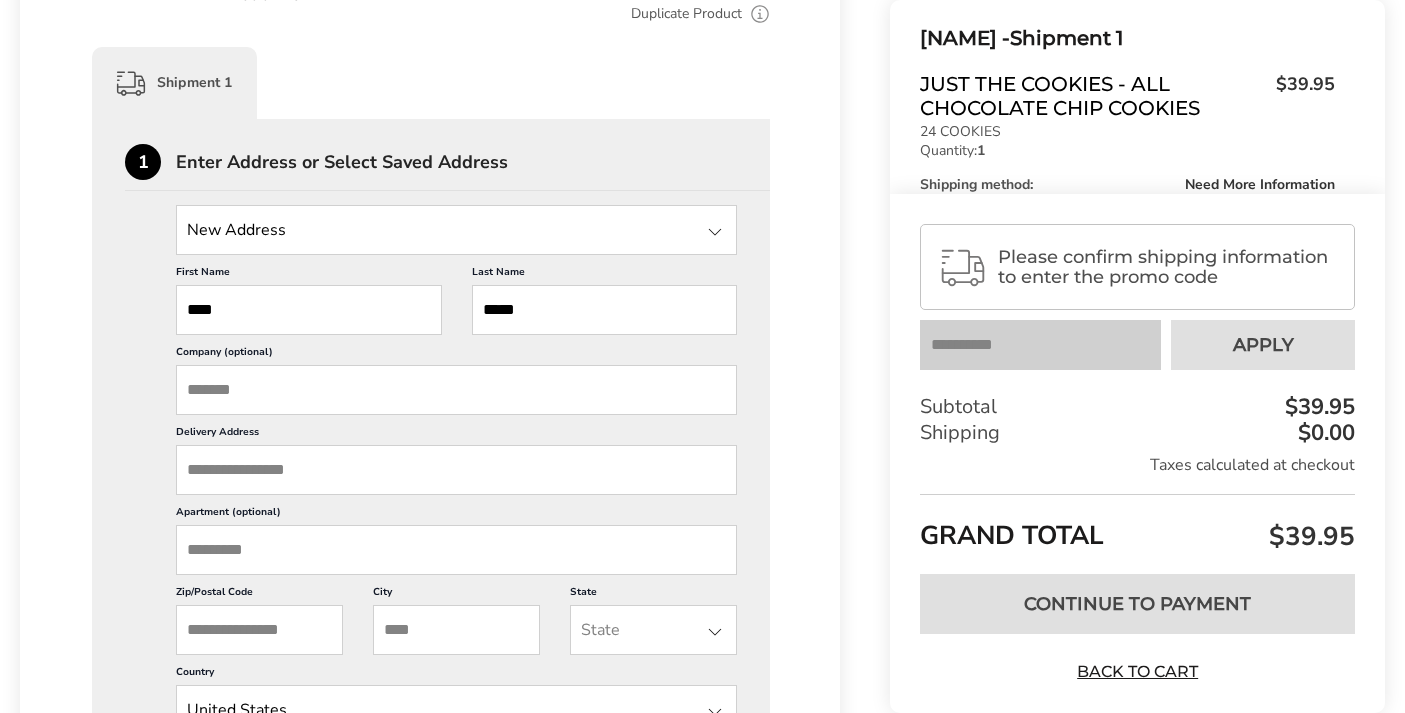 scroll, scrollTop: 517, scrollLeft: 0, axis: vertical 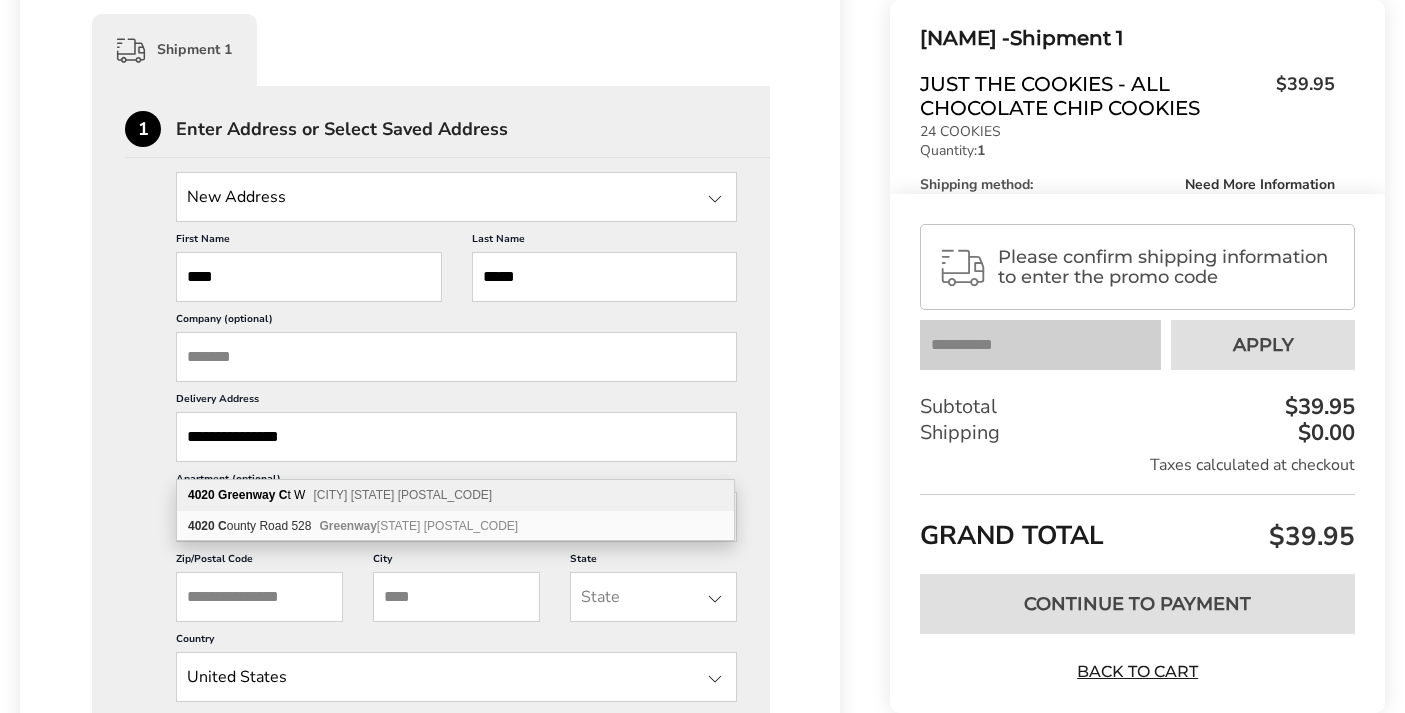 click on "[CITY] [STATE] [POSTAL_CODE]" at bounding box center [402, 495] 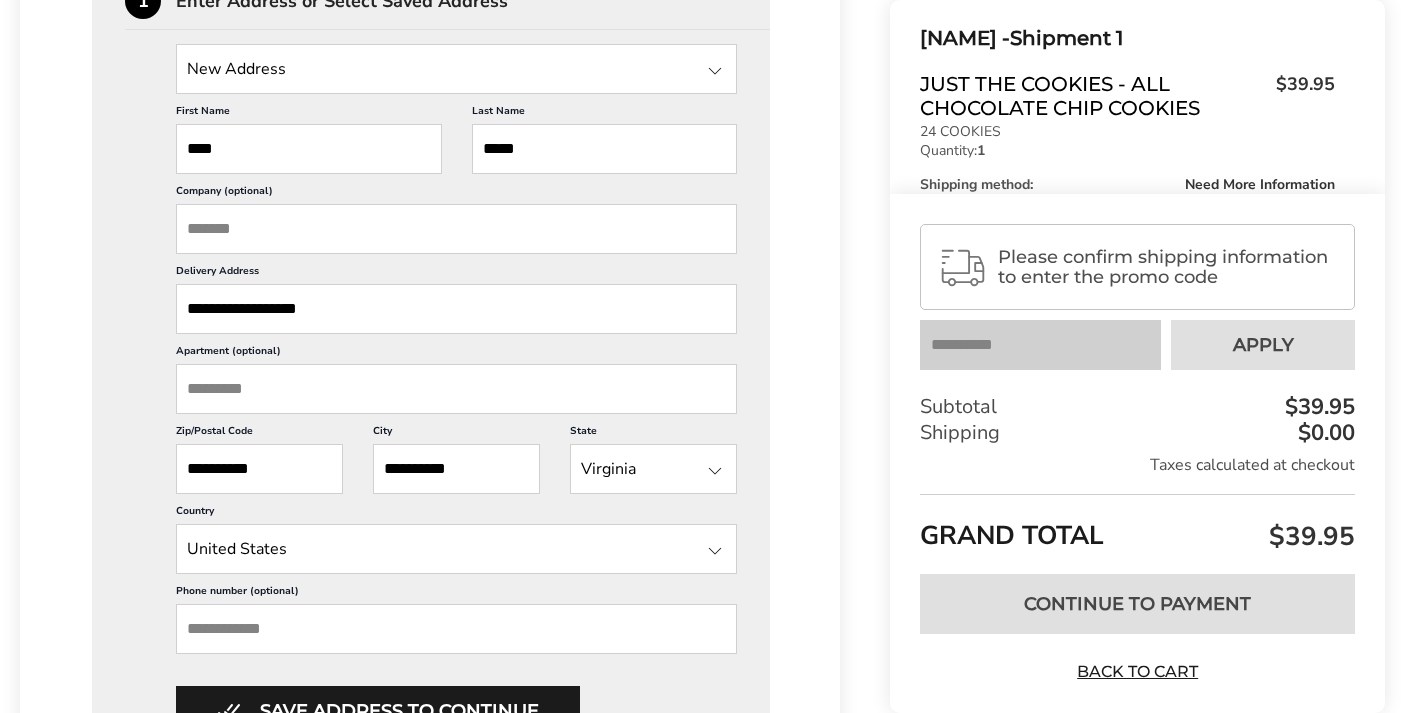 scroll, scrollTop: 806, scrollLeft: 0, axis: vertical 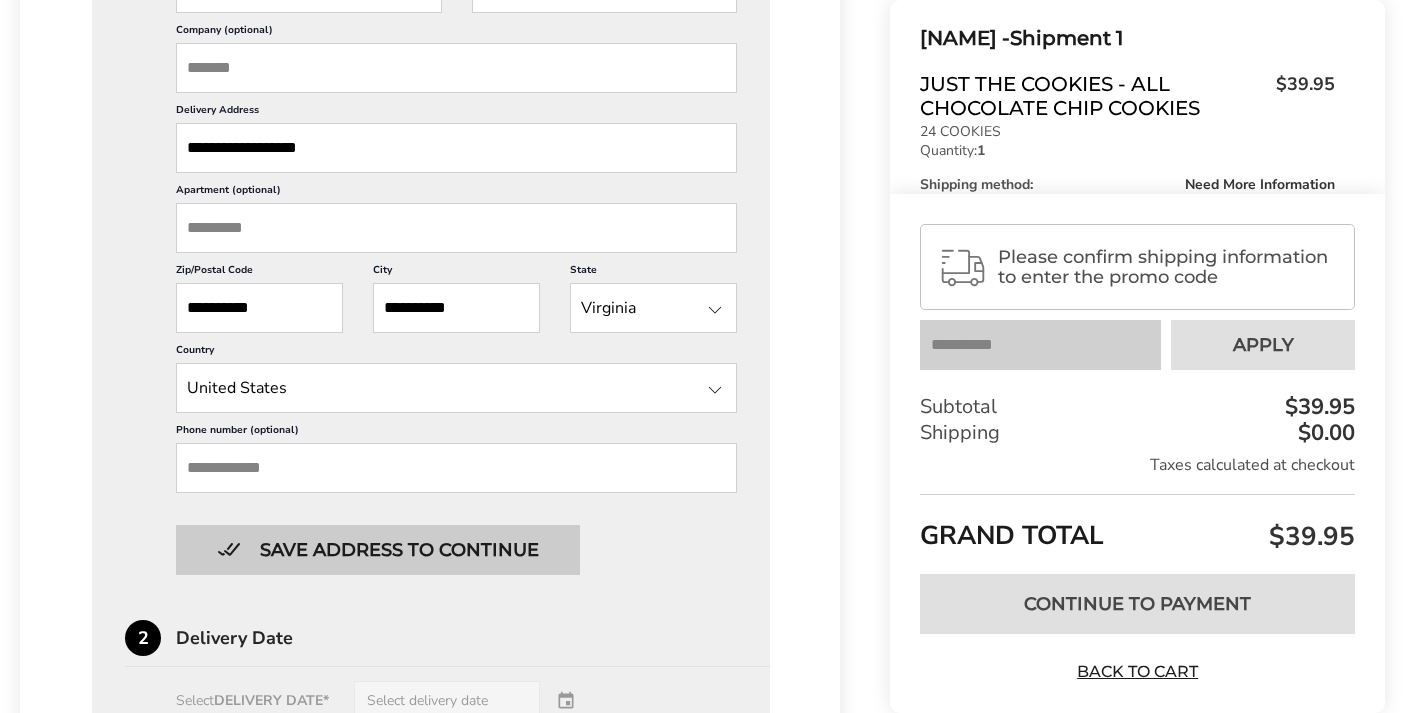 click on "Save address to continue" at bounding box center [378, 550] 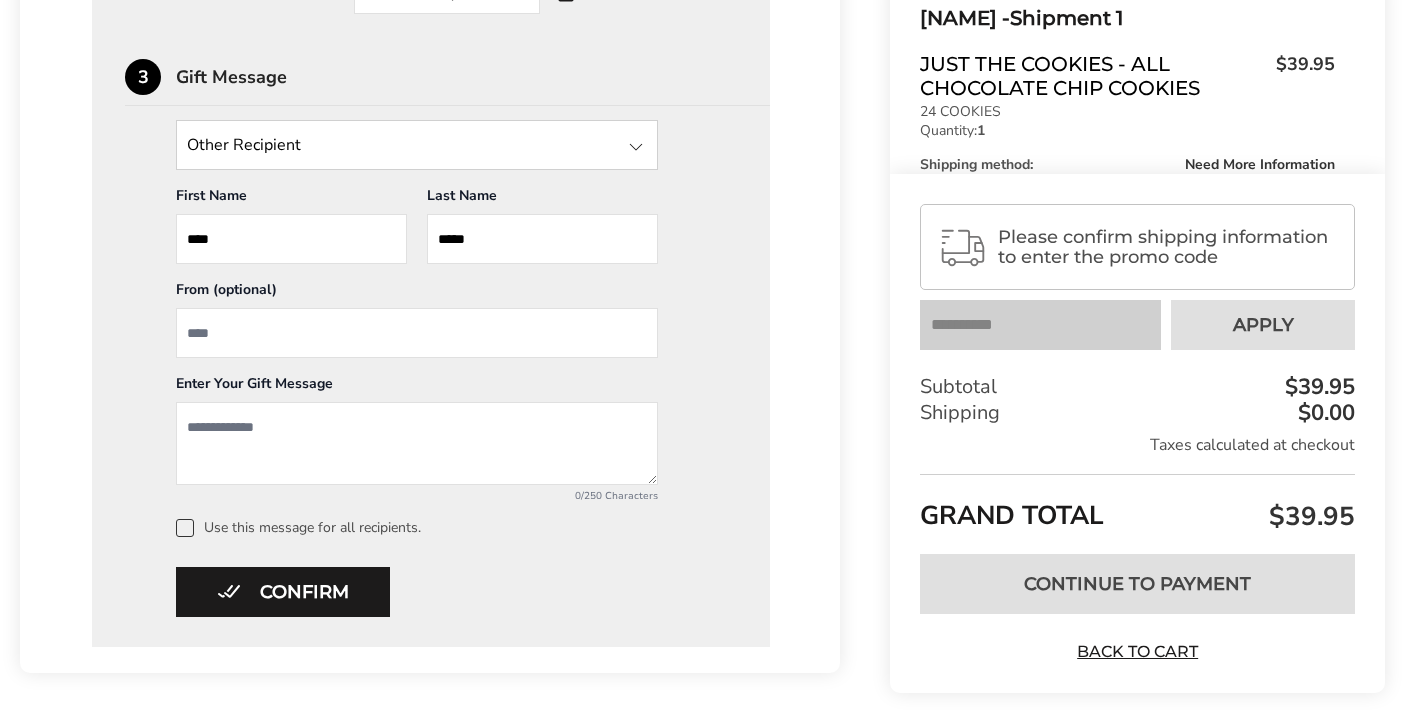 scroll, scrollTop: 911, scrollLeft: 0, axis: vertical 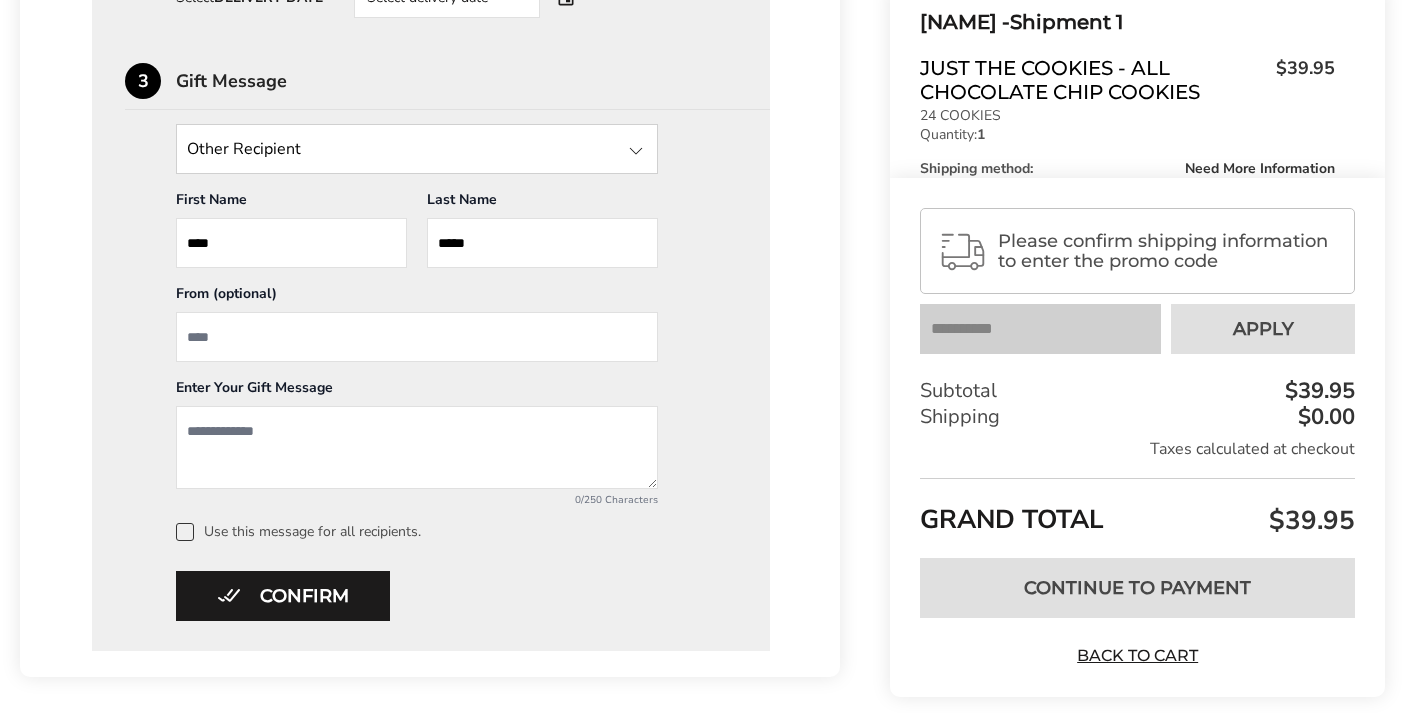 click at bounding box center (636, 151) 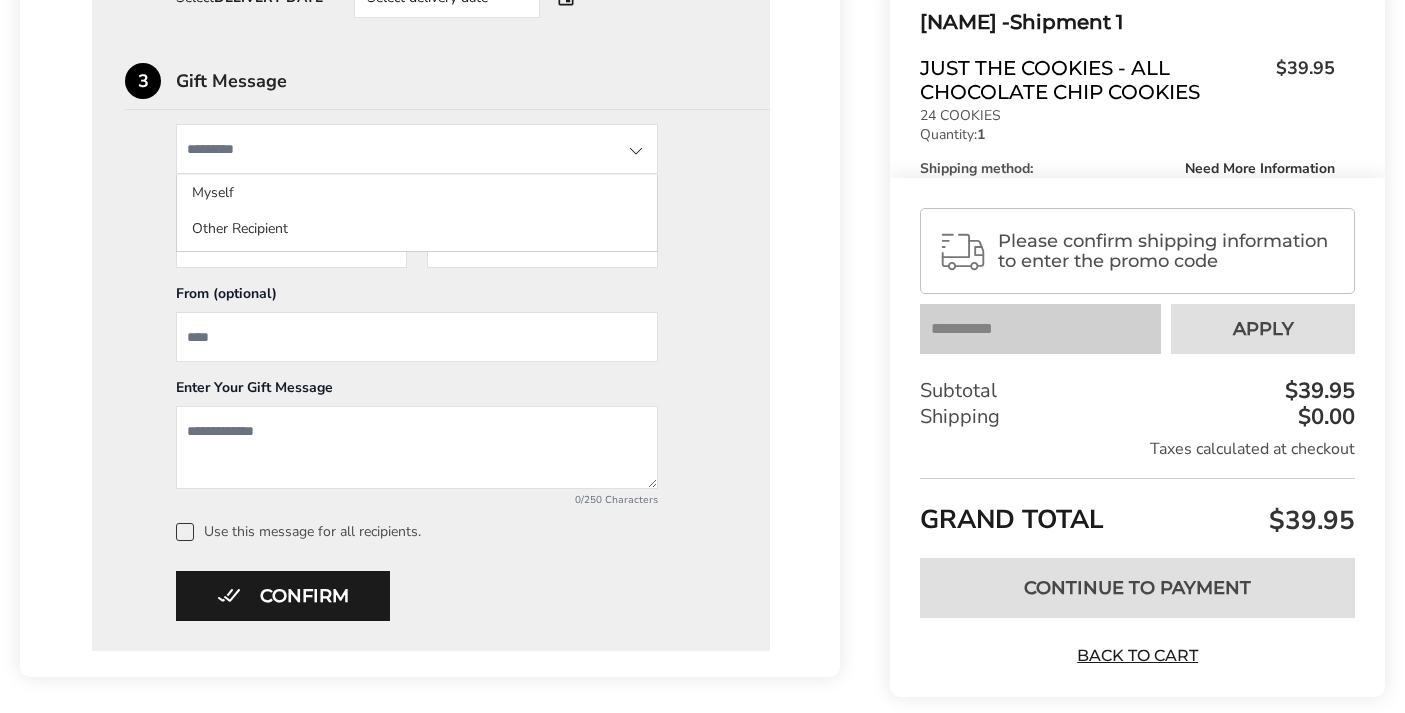 click at bounding box center (636, 151) 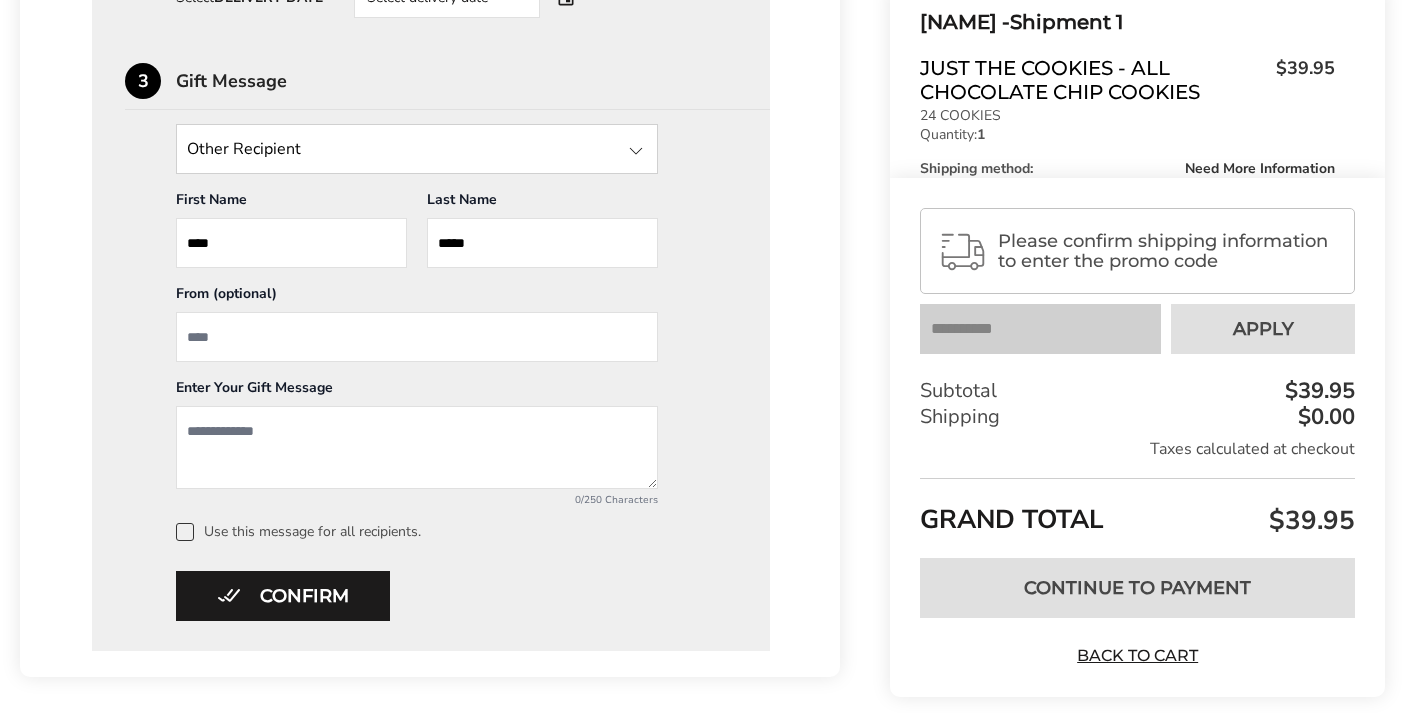 scroll, scrollTop: 1008, scrollLeft: 0, axis: vertical 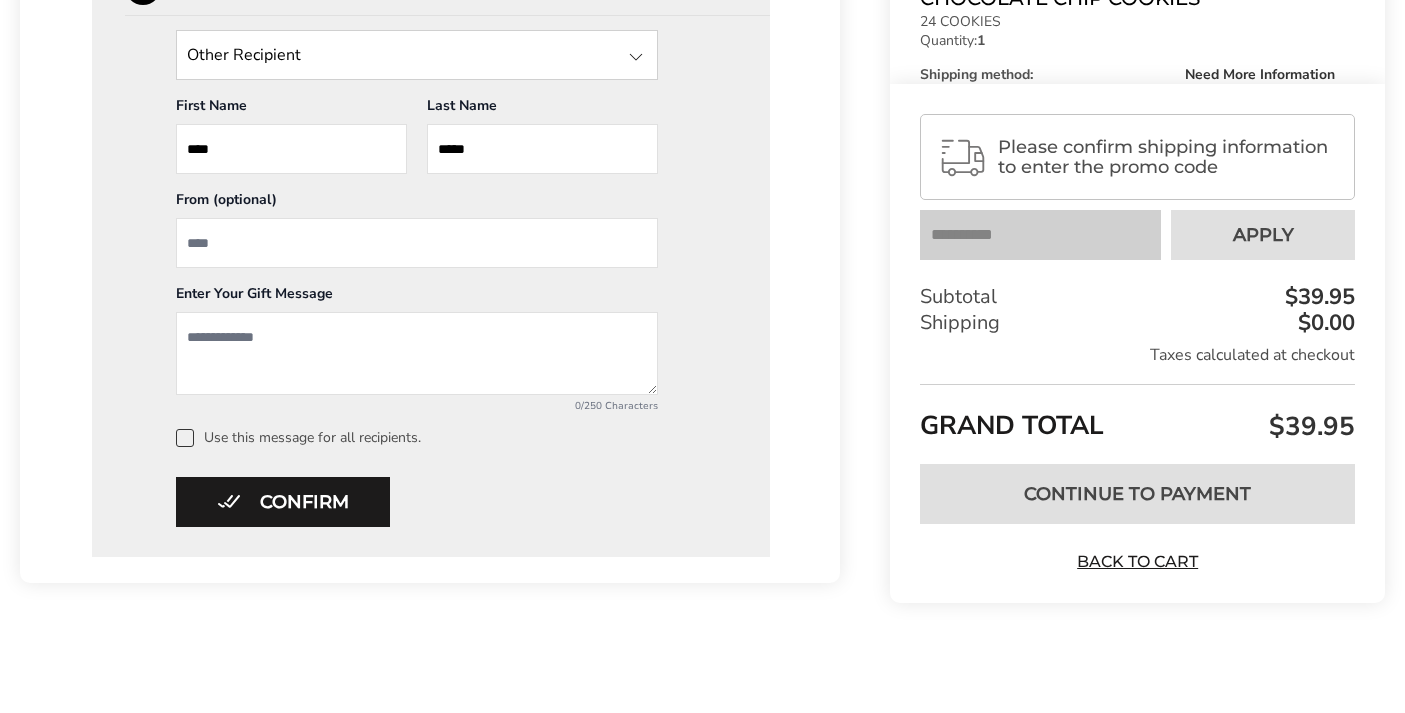 click at bounding box center (417, 243) 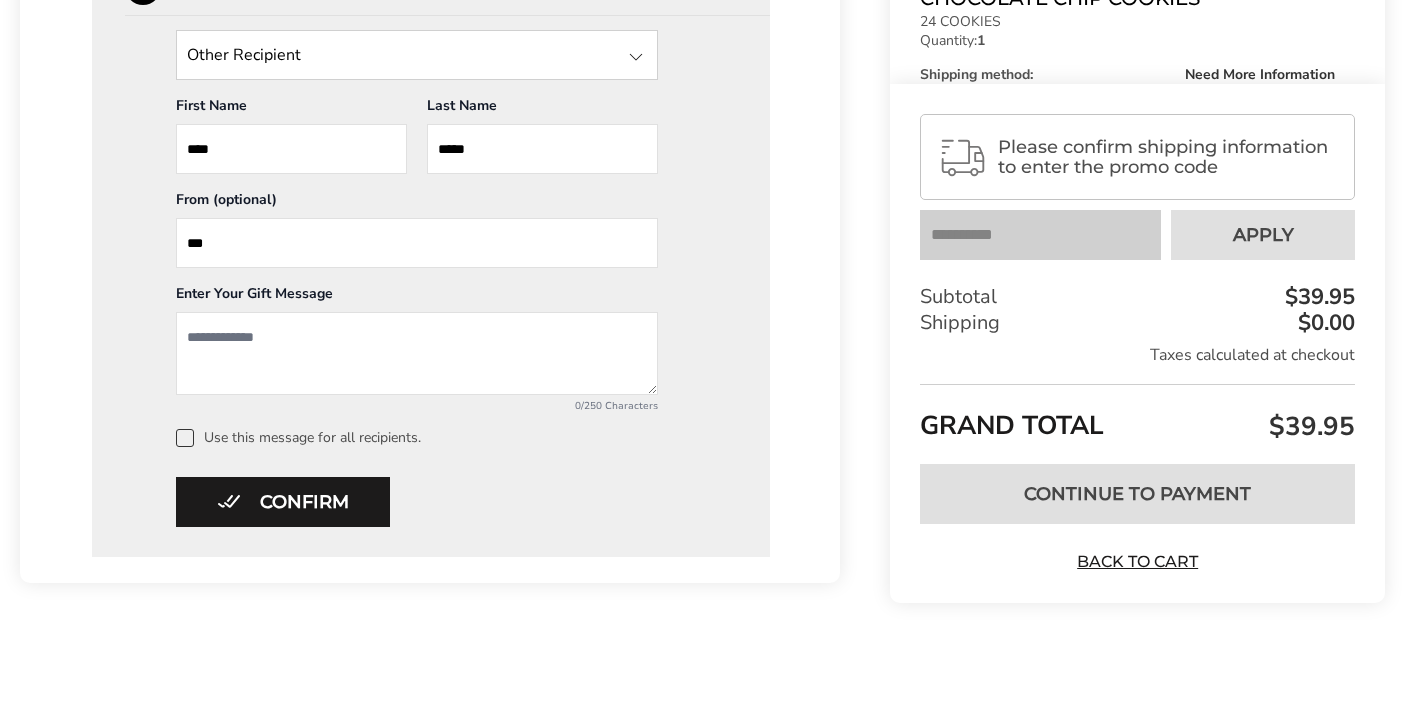 type on "***" 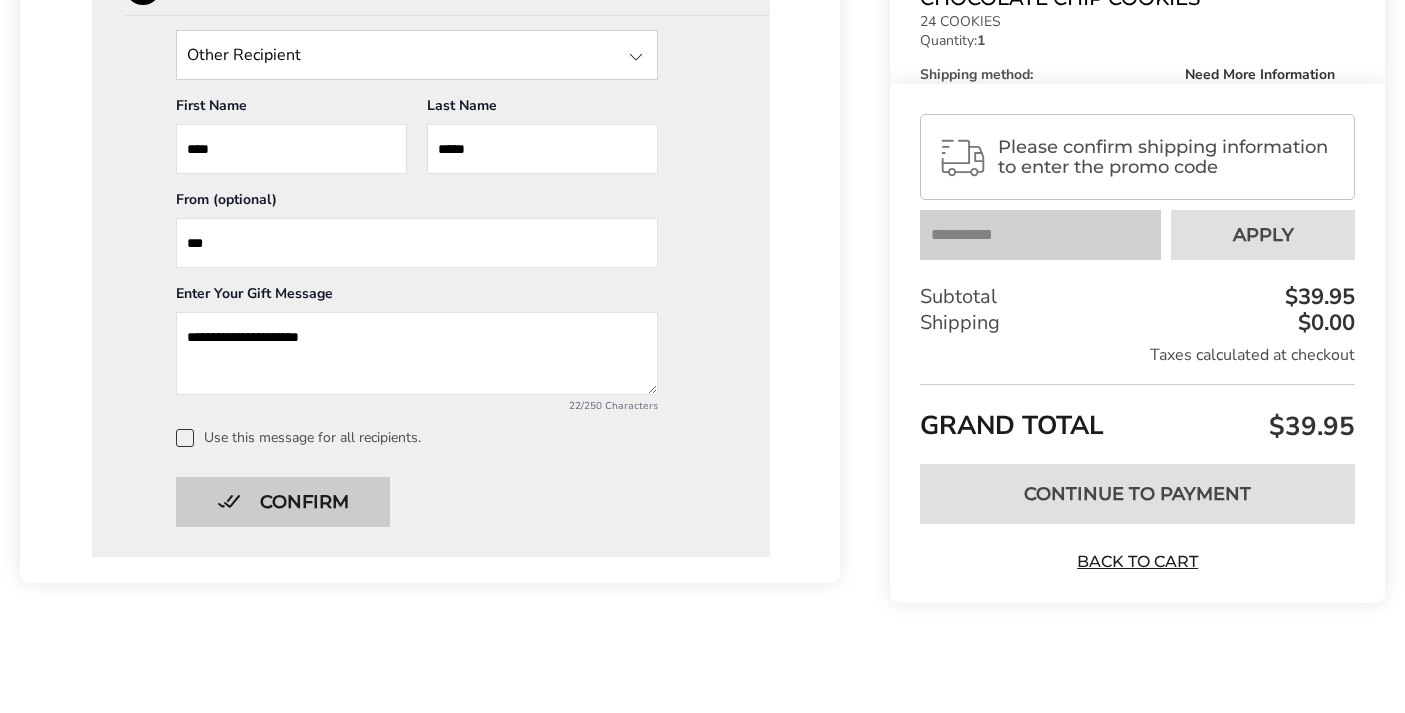 type on "**********" 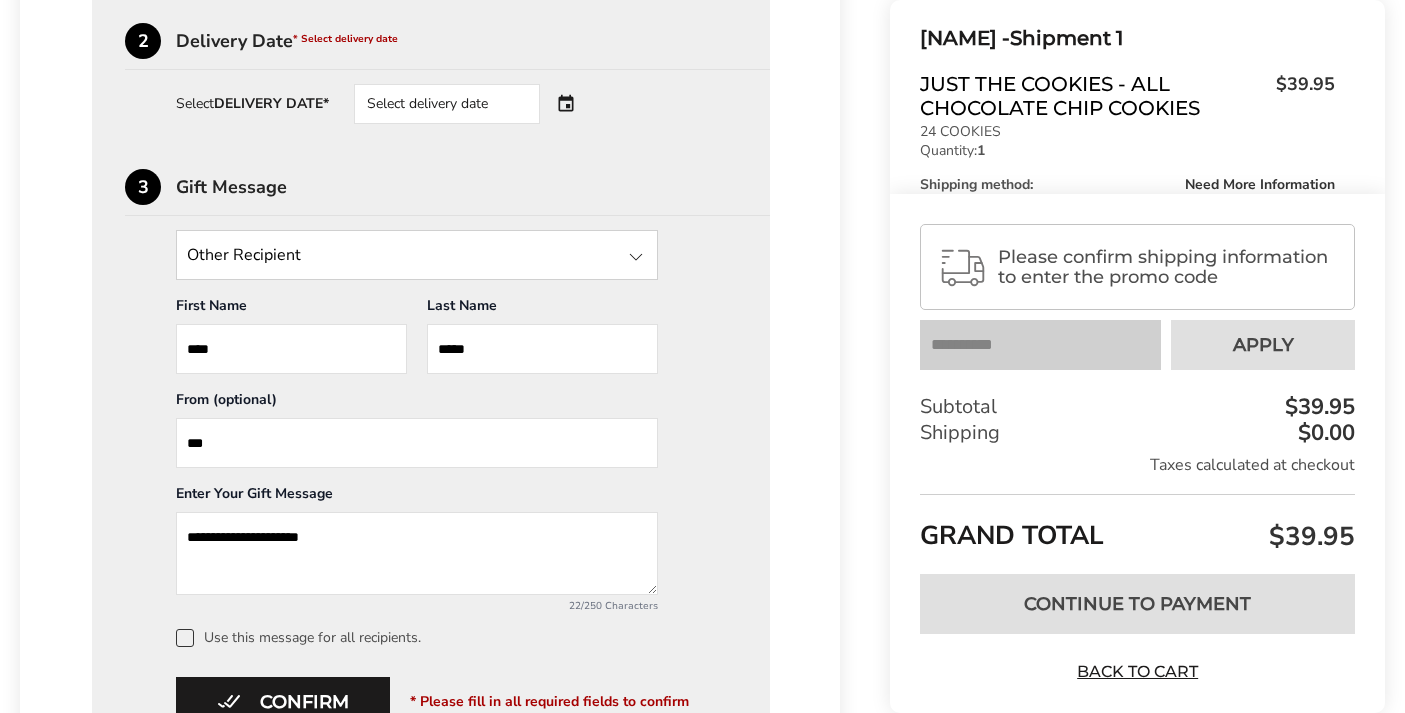scroll, scrollTop: 629, scrollLeft: 0, axis: vertical 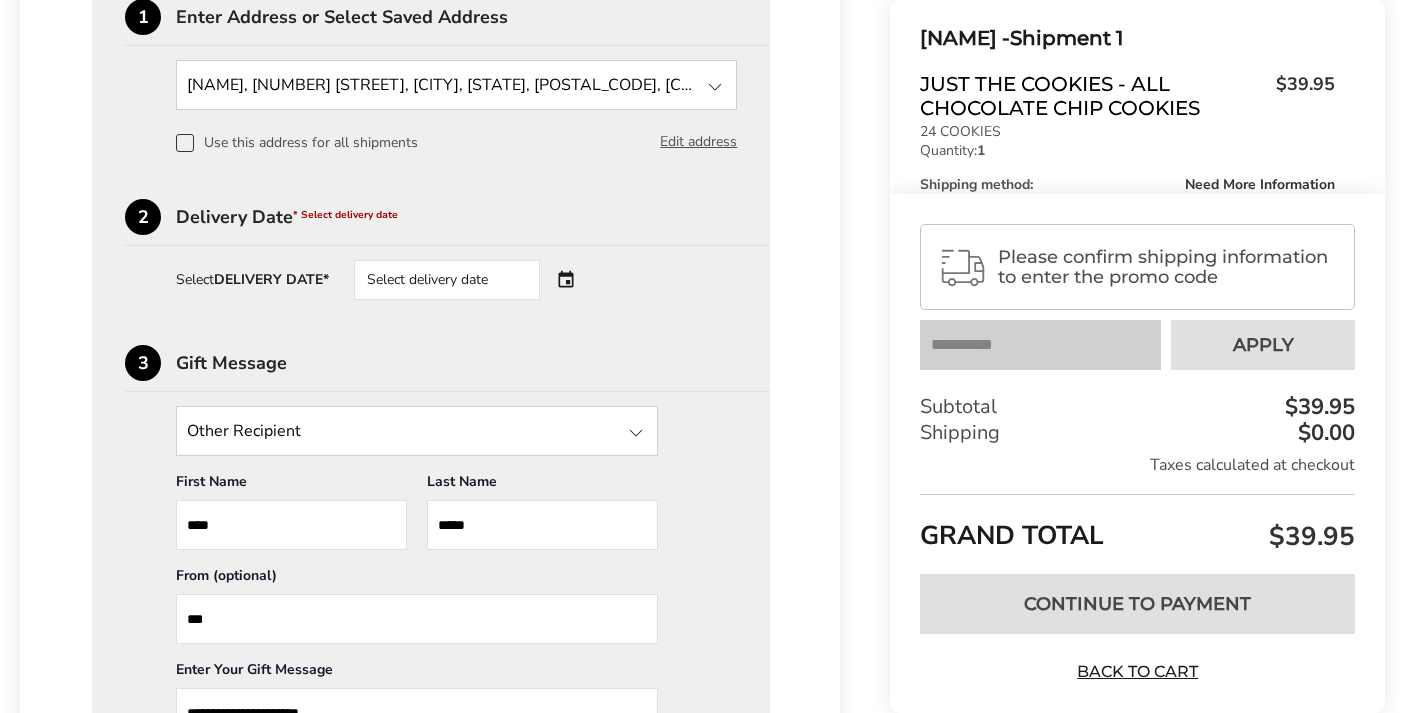 click on "Select delivery date" at bounding box center [475, 280] 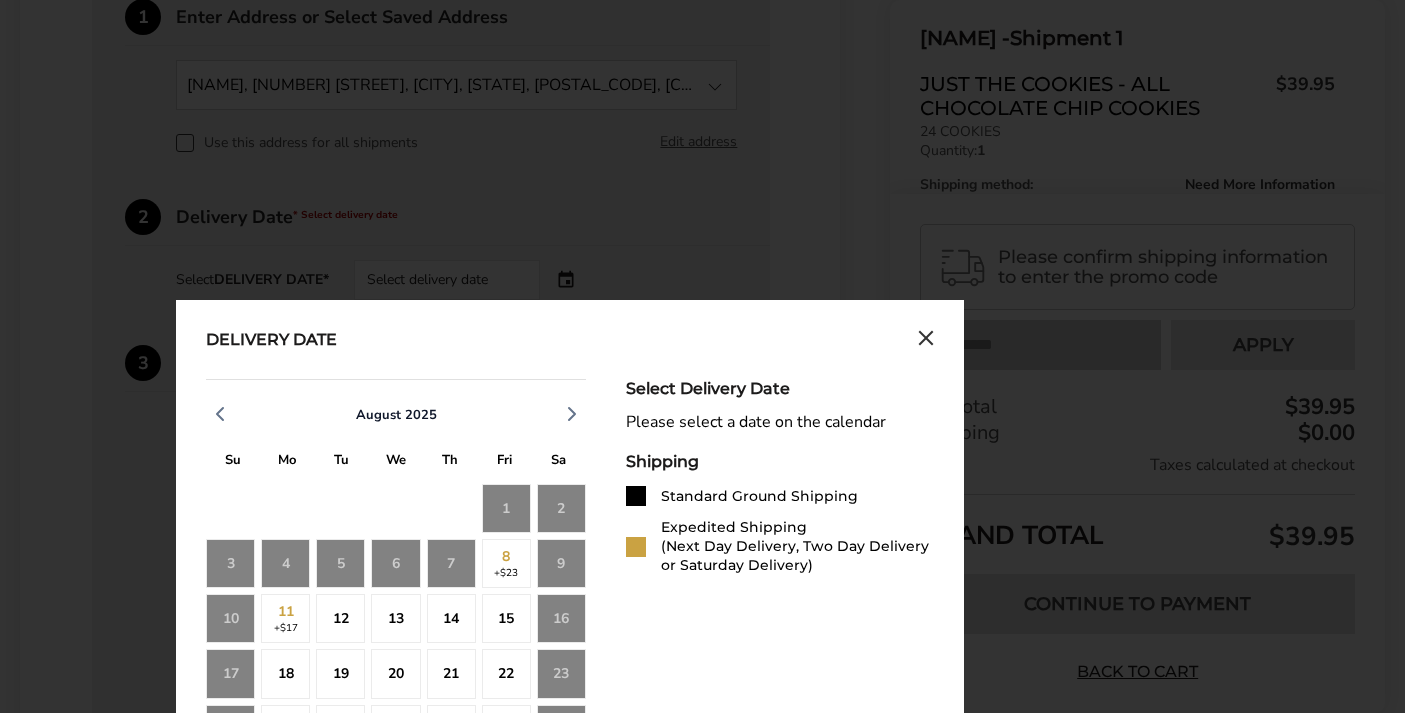 scroll, scrollTop: 666, scrollLeft: 0, axis: vertical 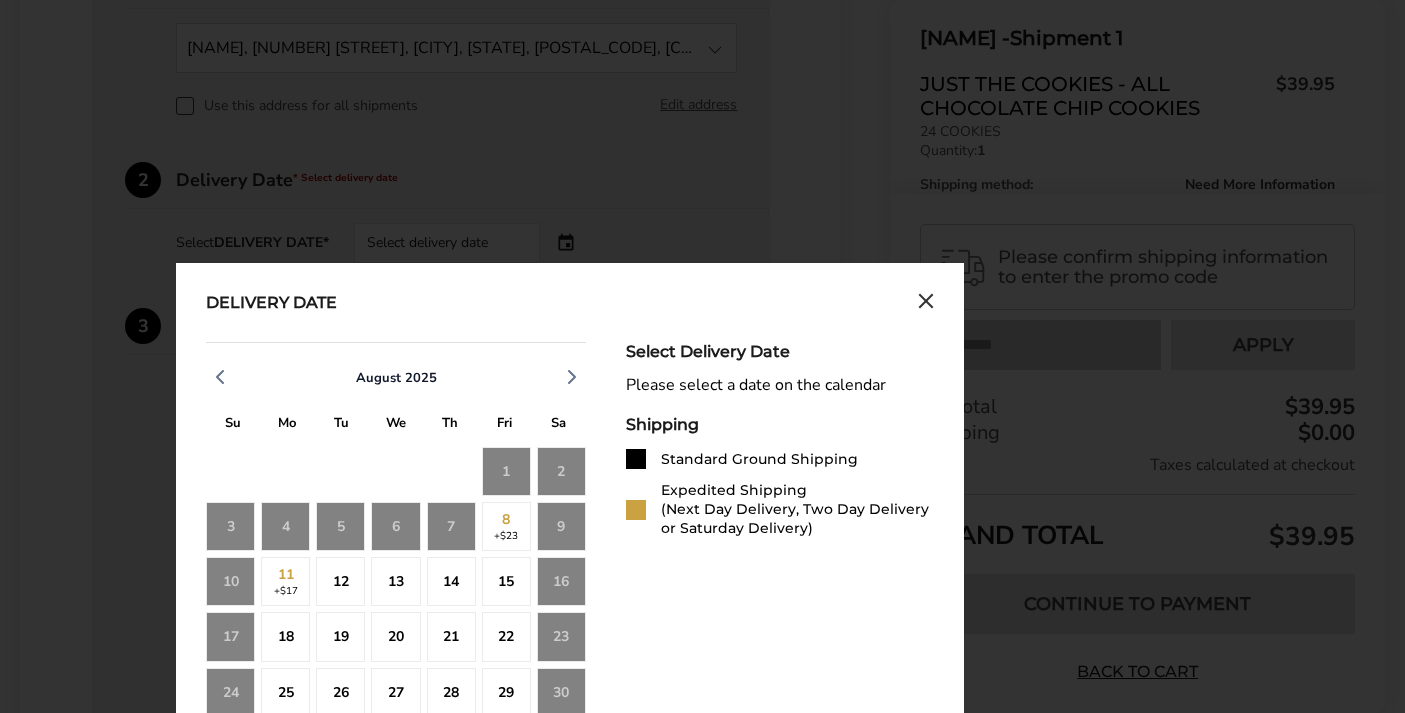 click on "7" 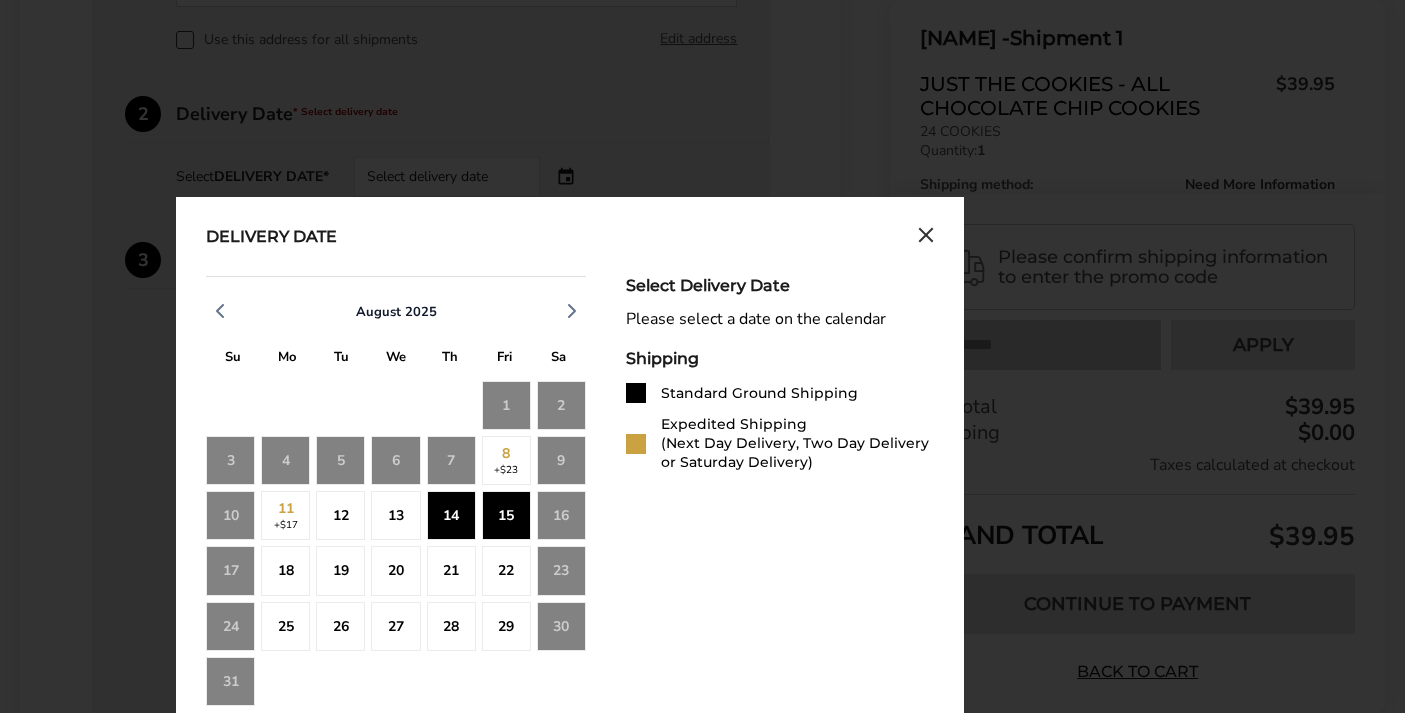 scroll, scrollTop: 836, scrollLeft: 0, axis: vertical 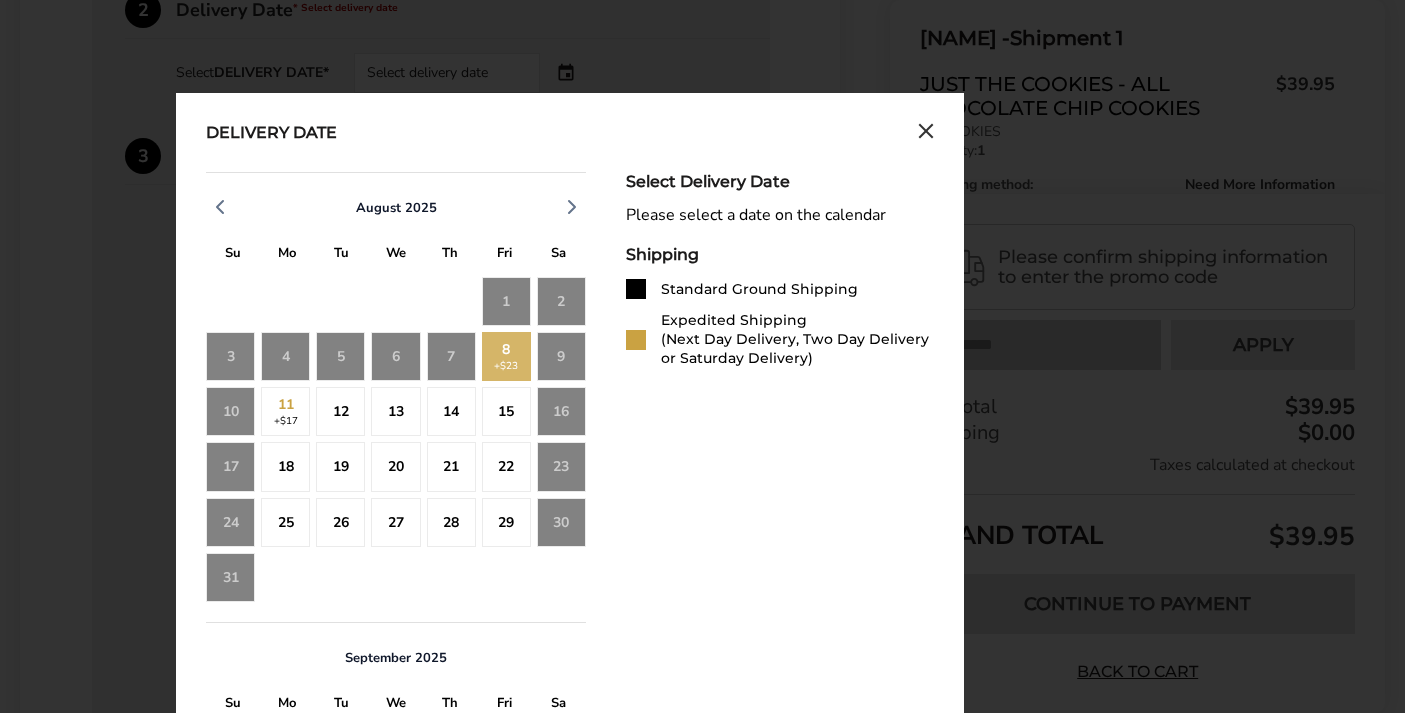 click on "8  +$23" 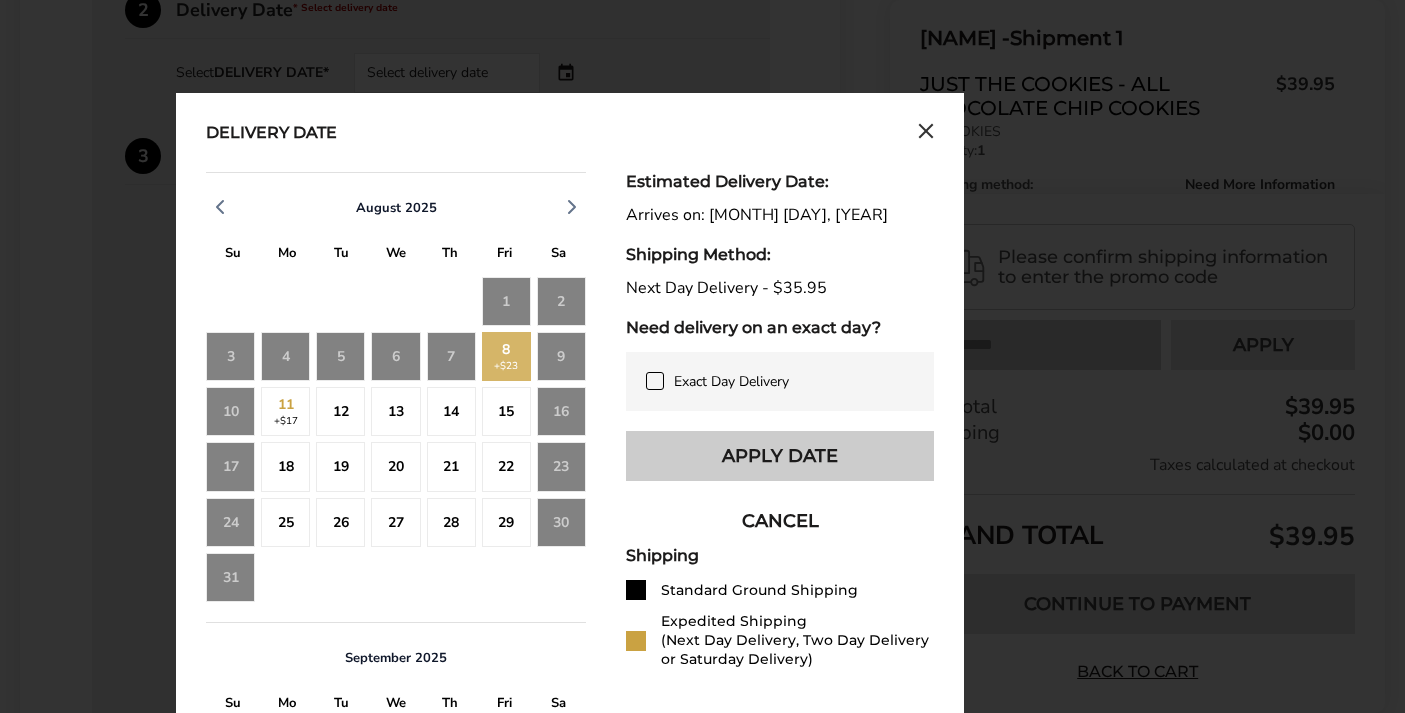 click on "Apply Date" at bounding box center [780, 456] 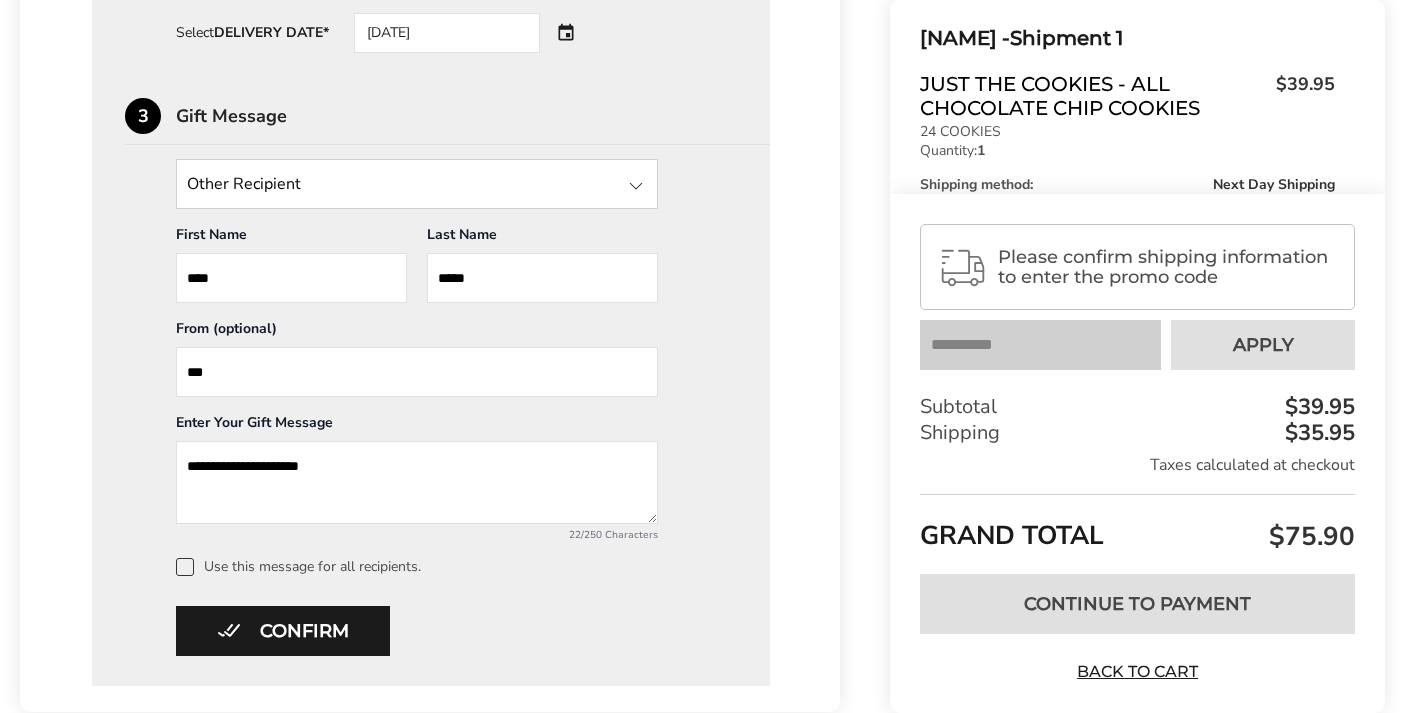 scroll, scrollTop: 948, scrollLeft: 0, axis: vertical 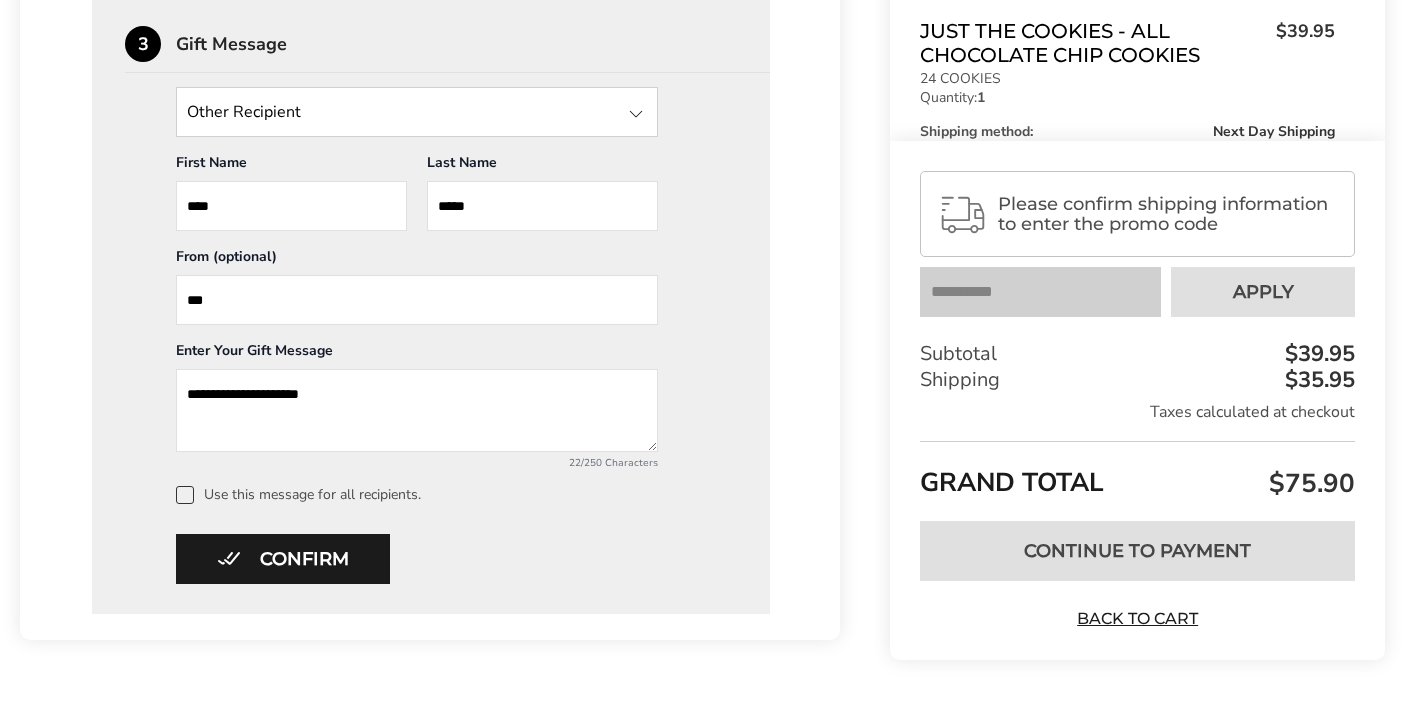 click at bounding box center (185, 495) 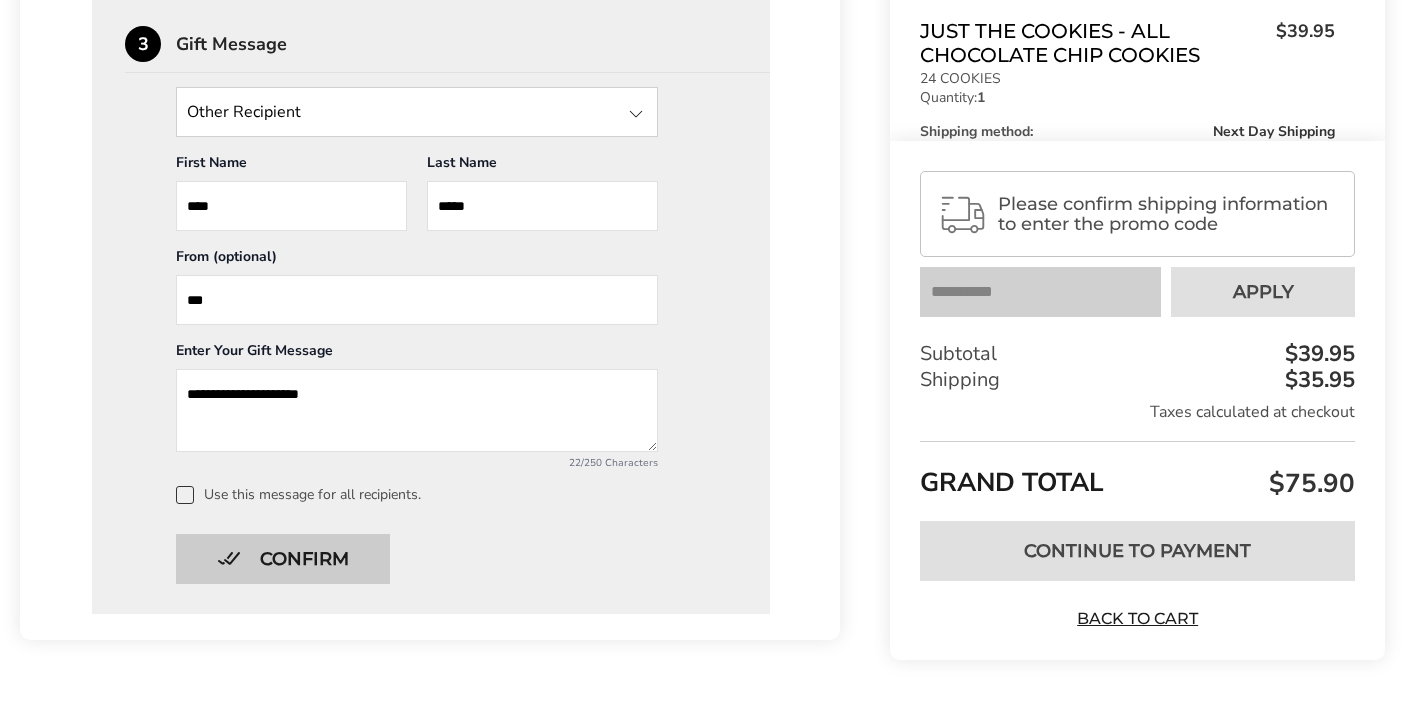 click on "Confirm" at bounding box center [283, 559] 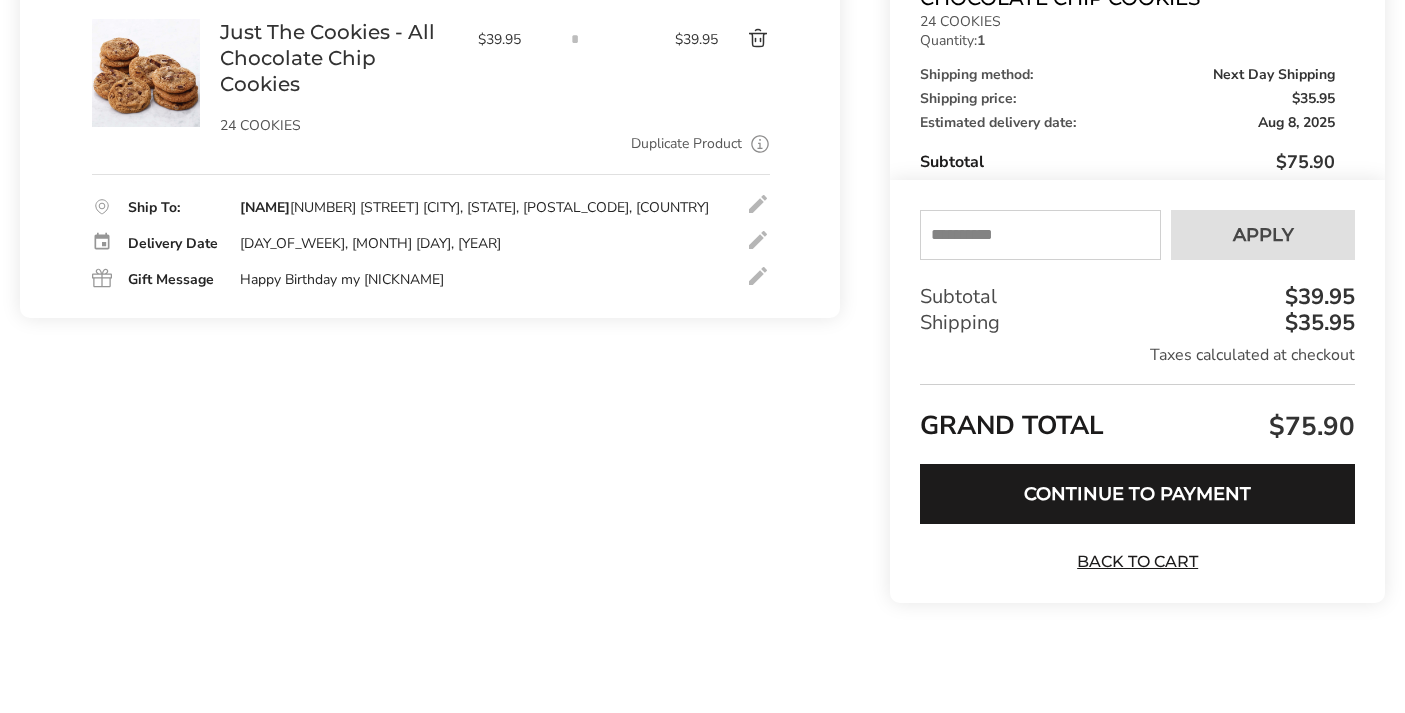 scroll, scrollTop: 204, scrollLeft: 0, axis: vertical 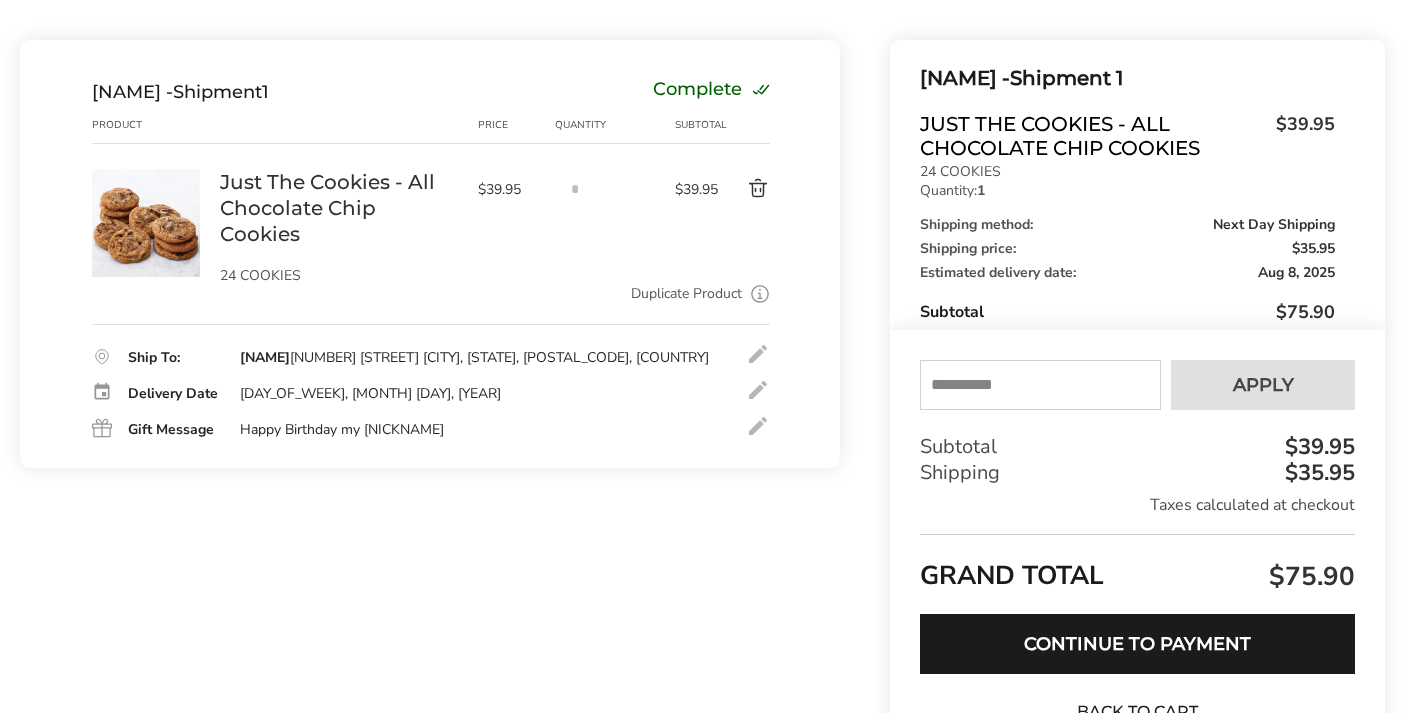 click at bounding box center [1040, 385] 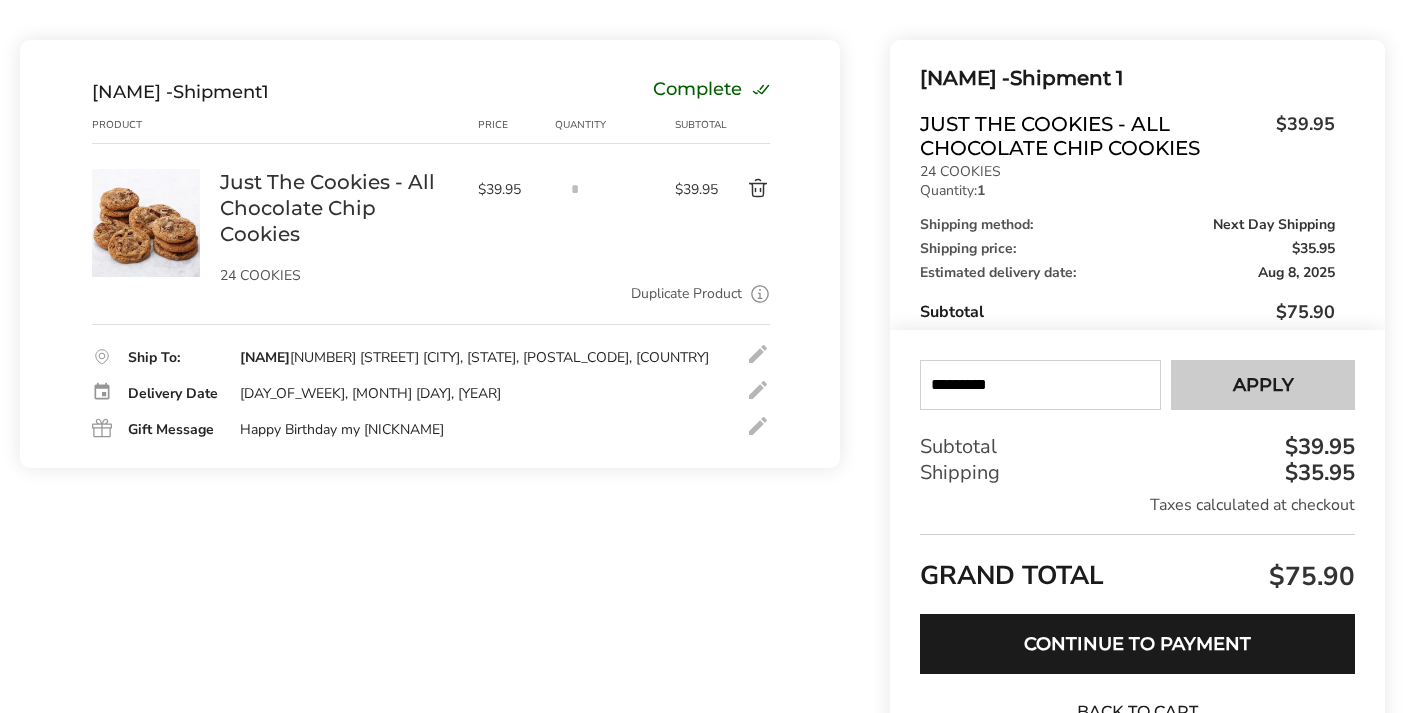 type on "*********" 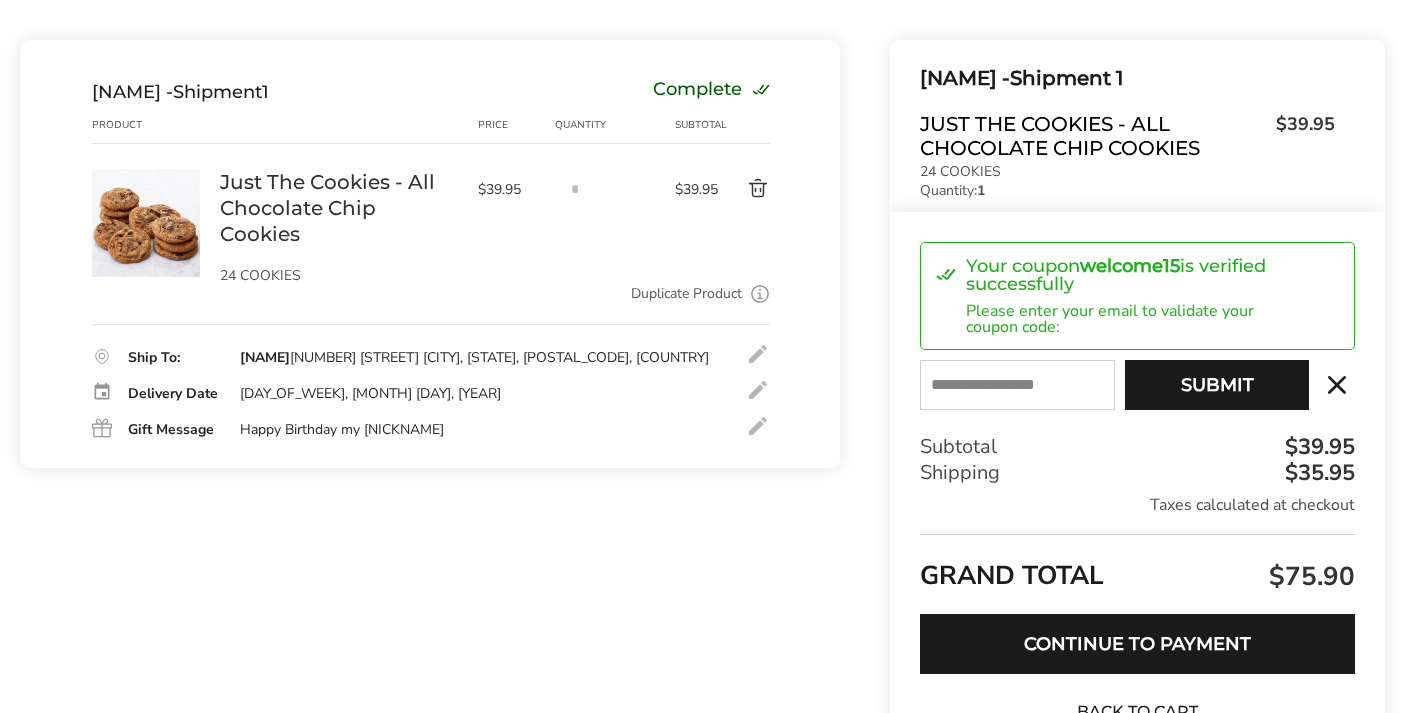 click at bounding box center (1017, 385) 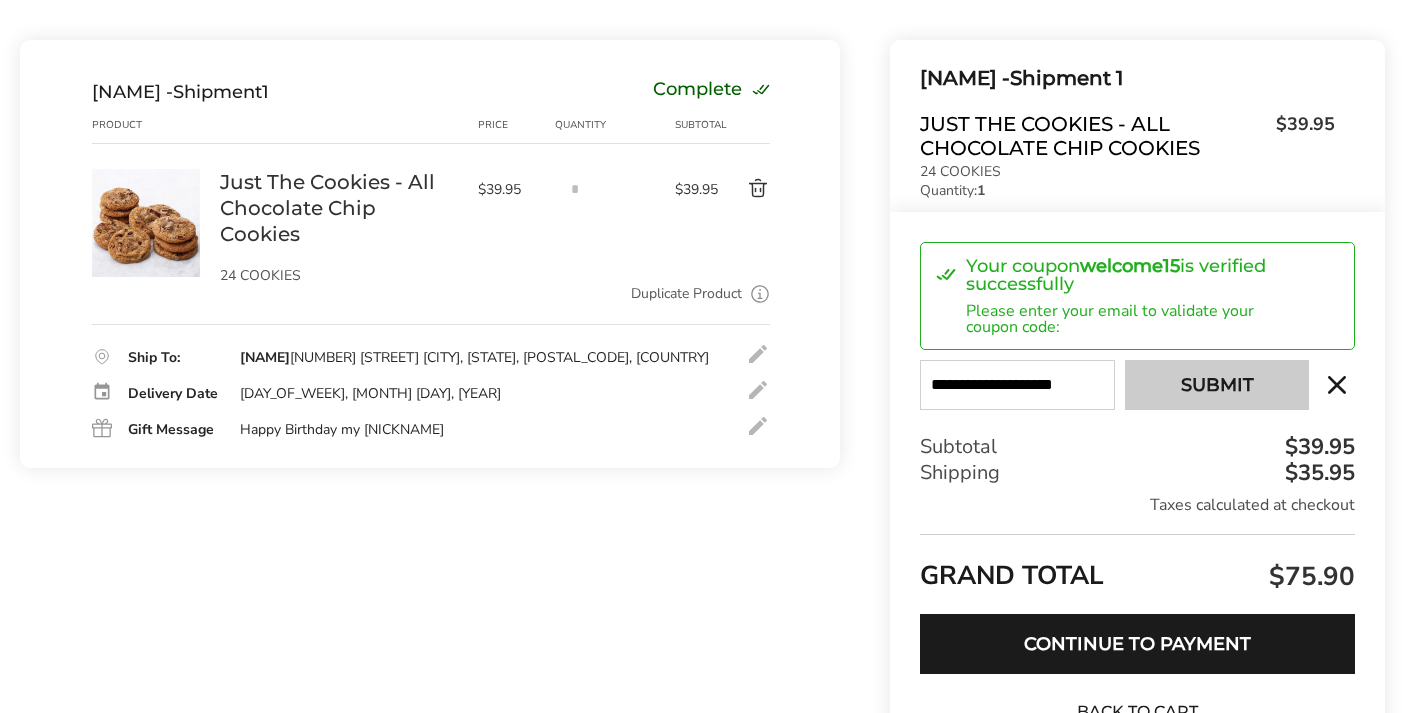 type on "**********" 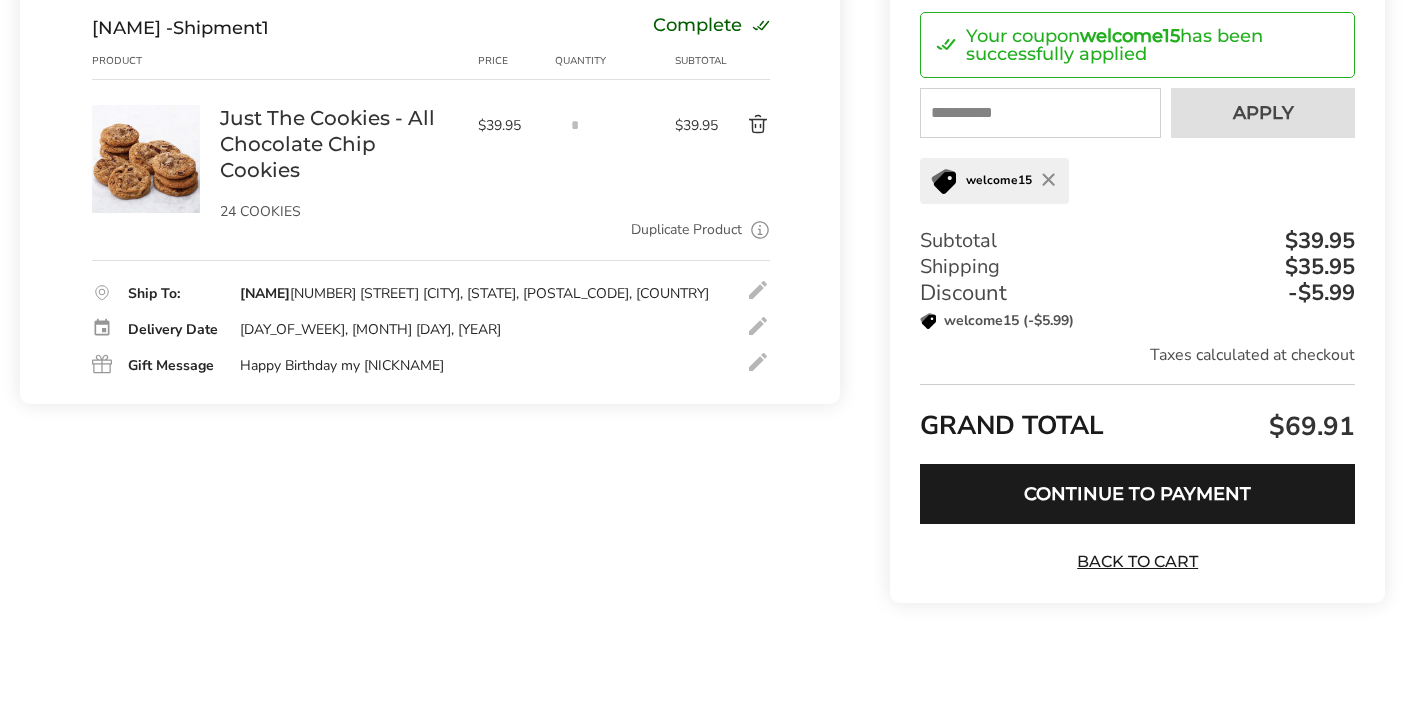 scroll, scrollTop: 0, scrollLeft: 0, axis: both 